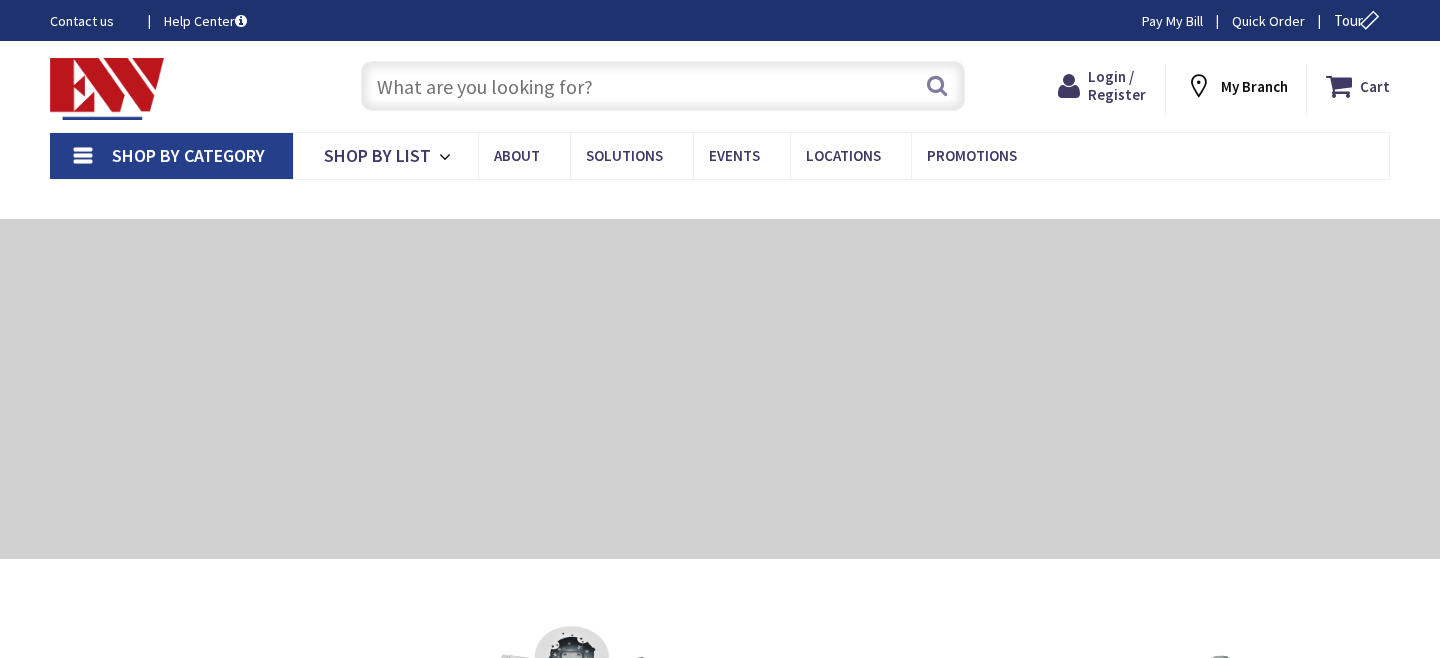 scroll, scrollTop: 0, scrollLeft: 0, axis: both 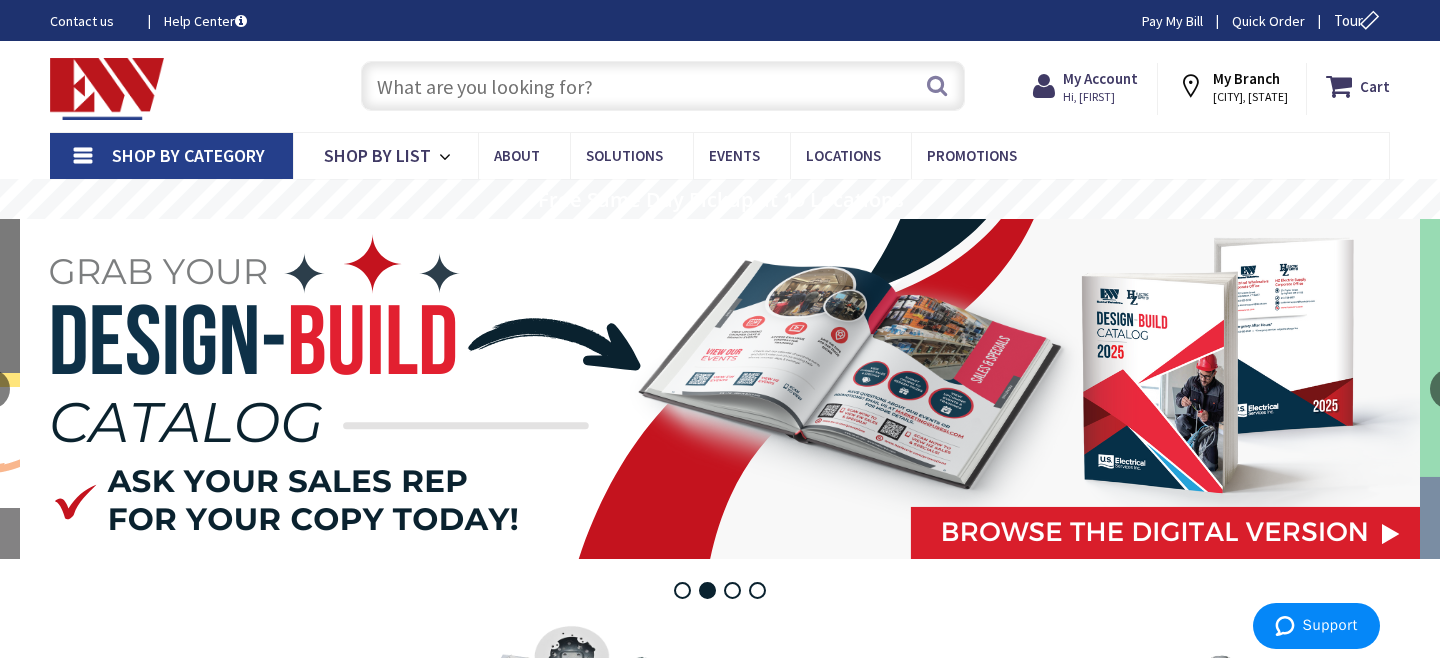 click on "My Branch" at bounding box center [1246, 78] 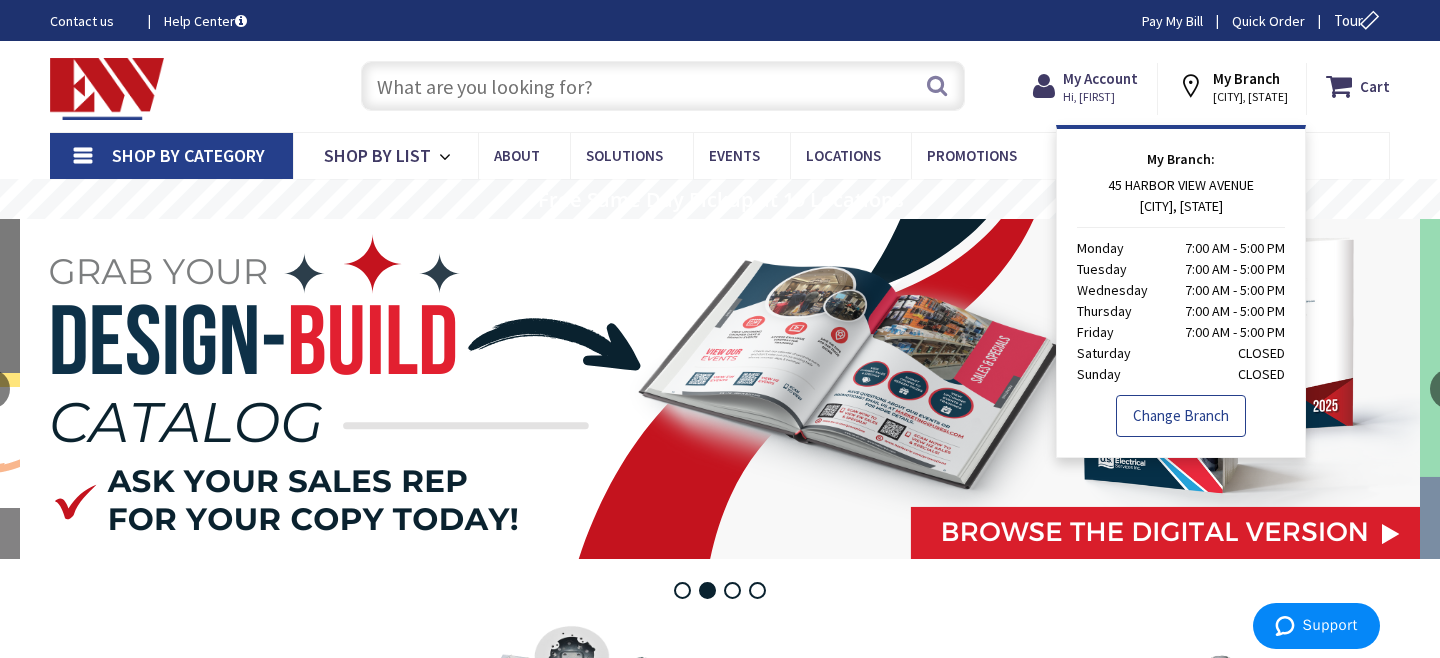 click on "Change Branch" at bounding box center (1181, 416) 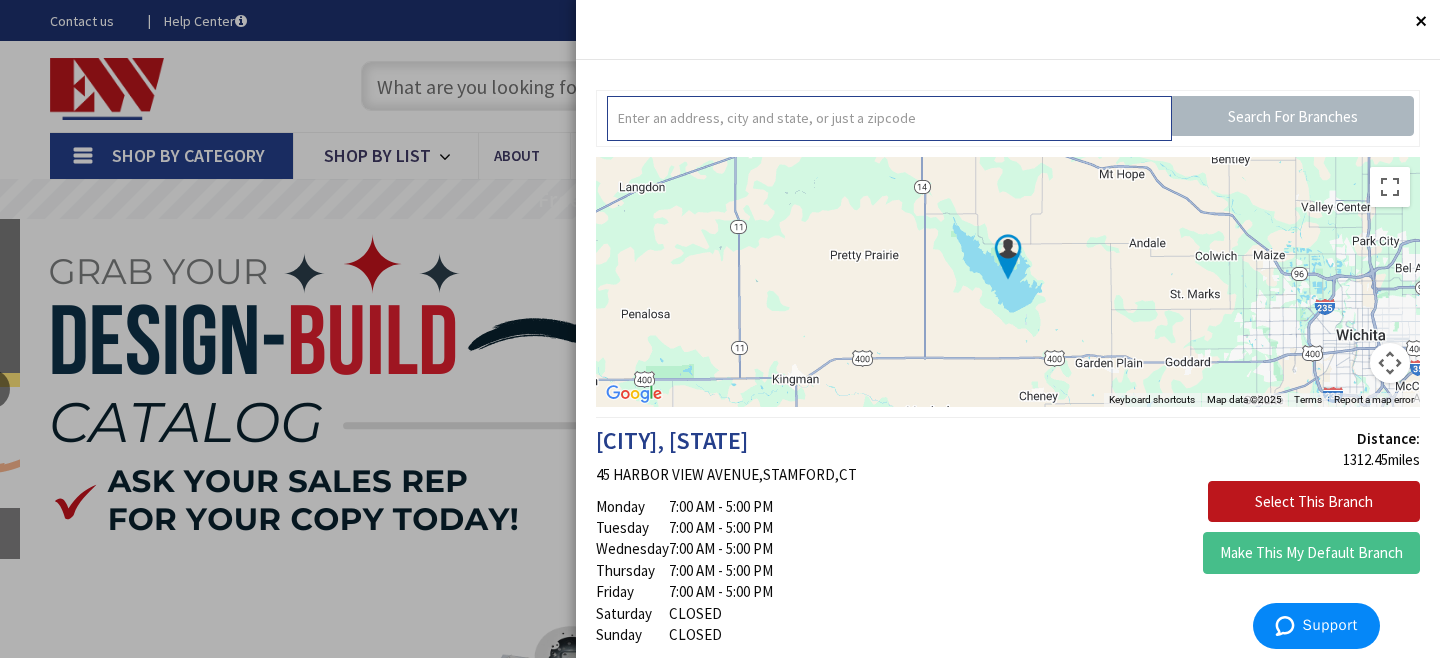 click at bounding box center (889, 118) 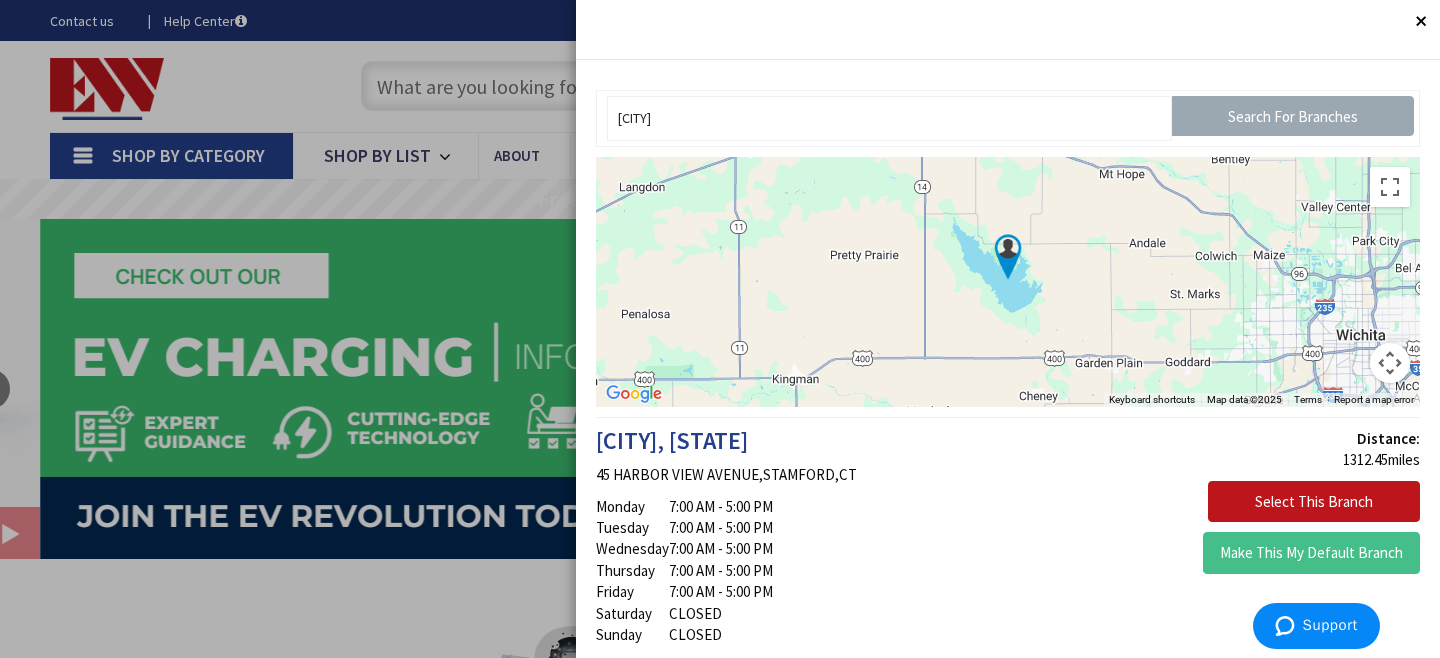 click on "Search For Branches" at bounding box center (1293, 116) 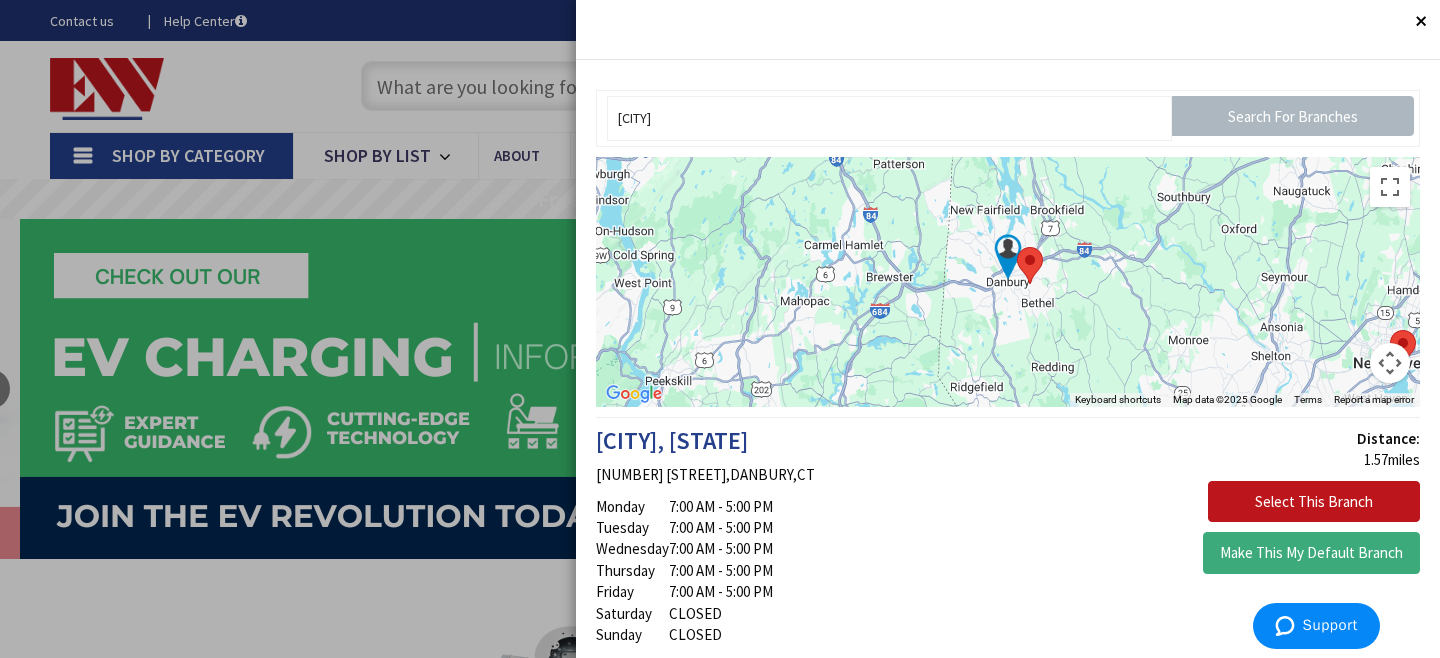 click on "Make This My Default Branch" at bounding box center [1311, 553] 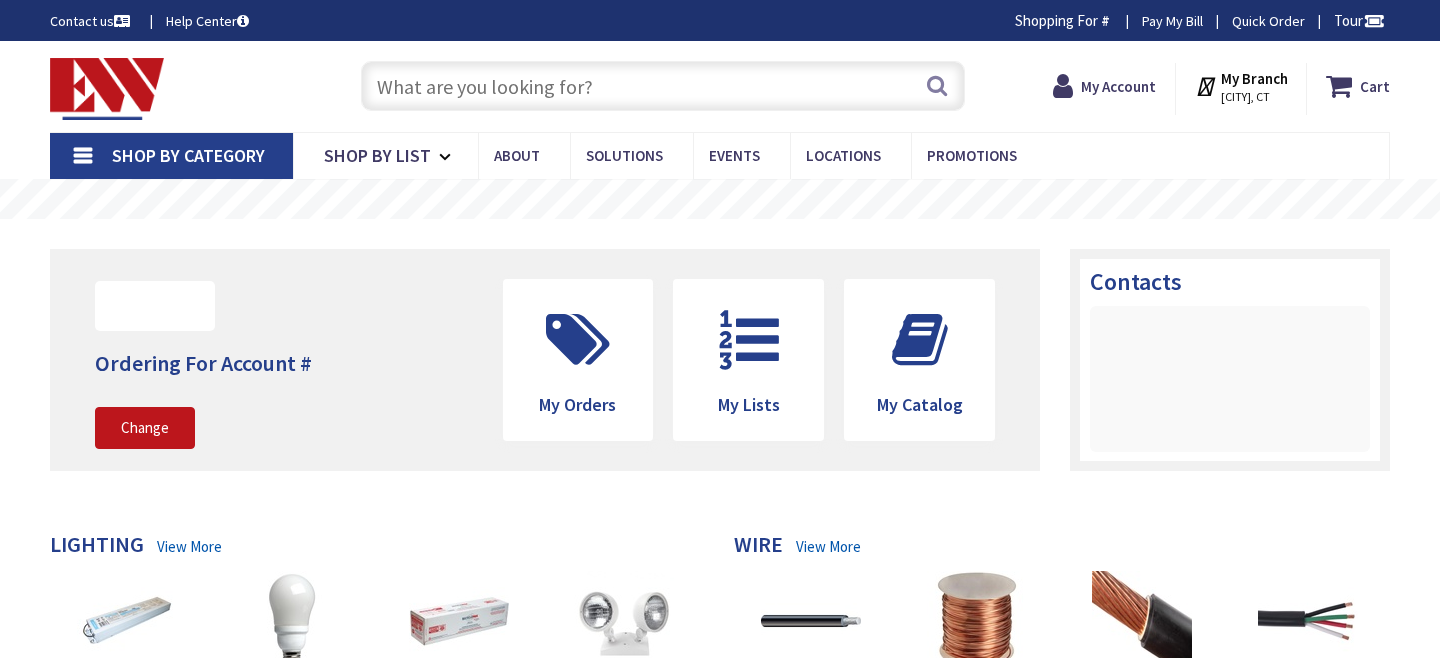 scroll, scrollTop: 0, scrollLeft: 0, axis: both 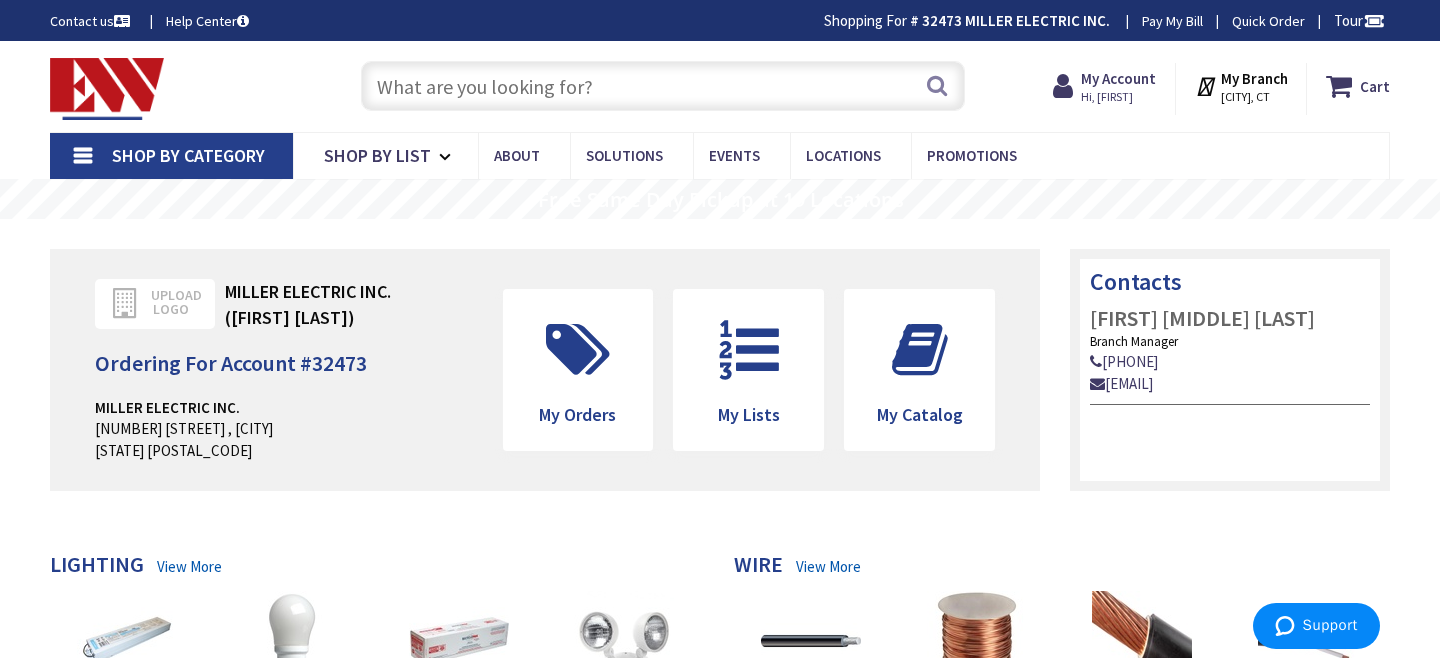 click at bounding box center (663, 86) 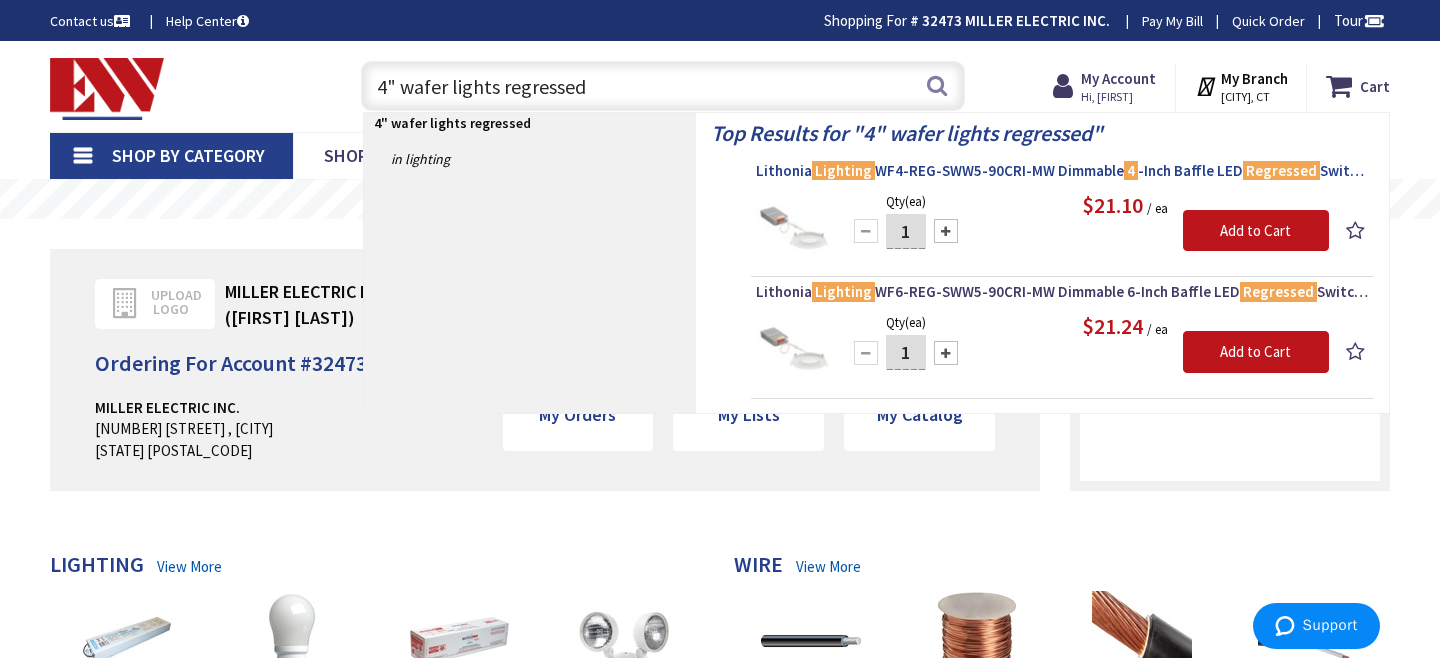 type on "4" wafer lights regressed" 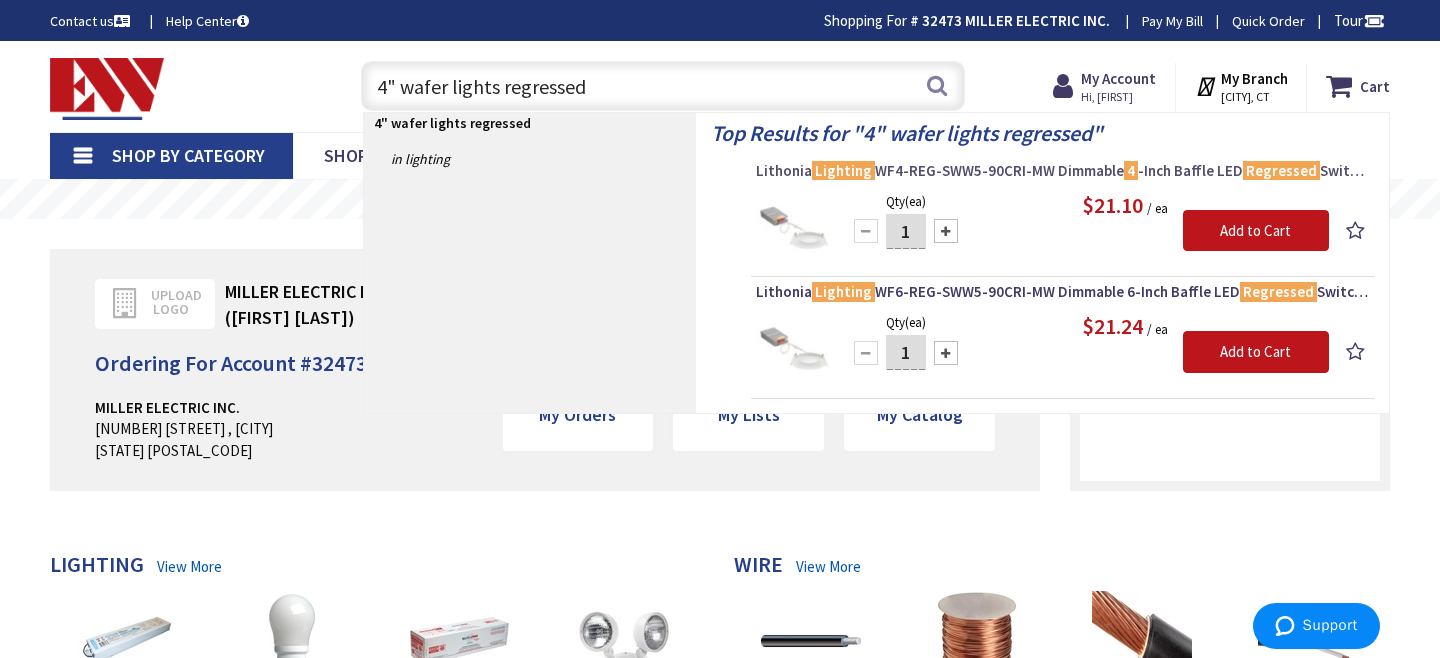 click on "Lithonia Lighting WF4-REG-SWW5-90CRI-MW Dimmable 4 -Inch Baffle LED Regressed Switchable Downlight 120-Volt 9-Watt 2700K/3000K/3500K/4000K/5000K 650-Lumens White Contractor Select™" at bounding box center (1062, 171) 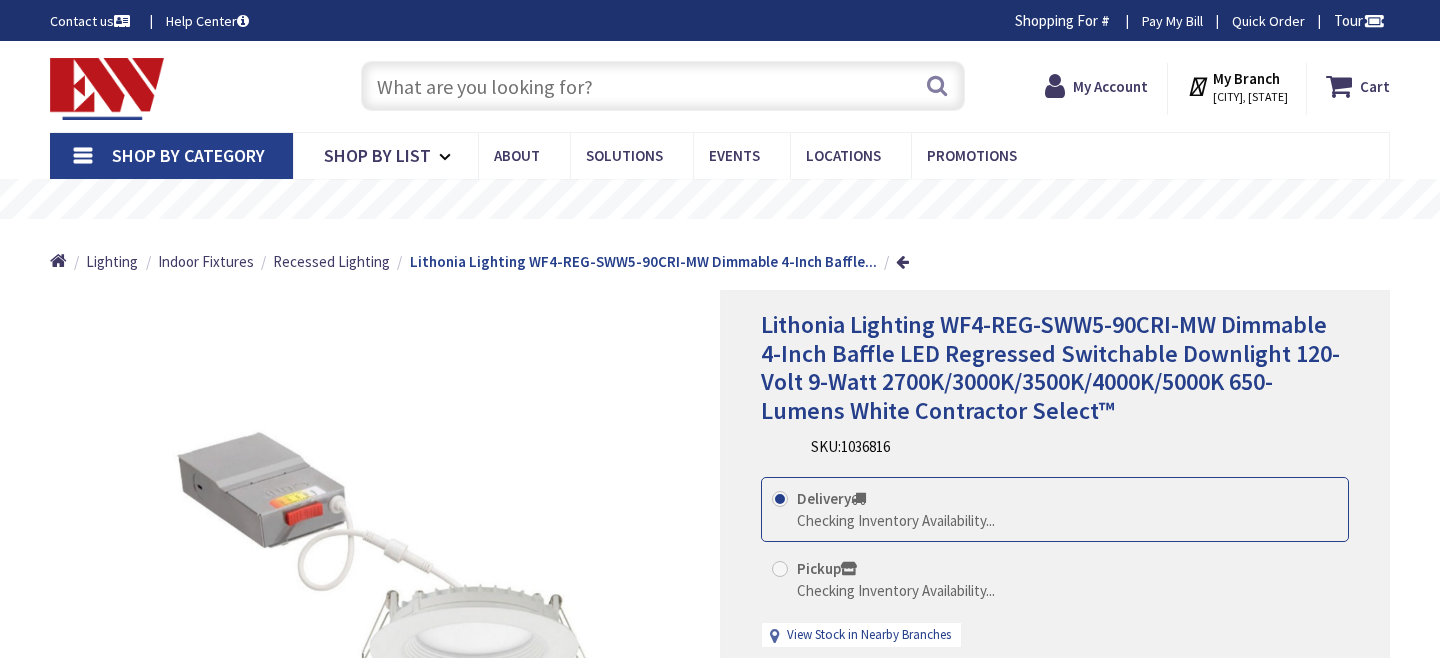 scroll, scrollTop: 0, scrollLeft: 0, axis: both 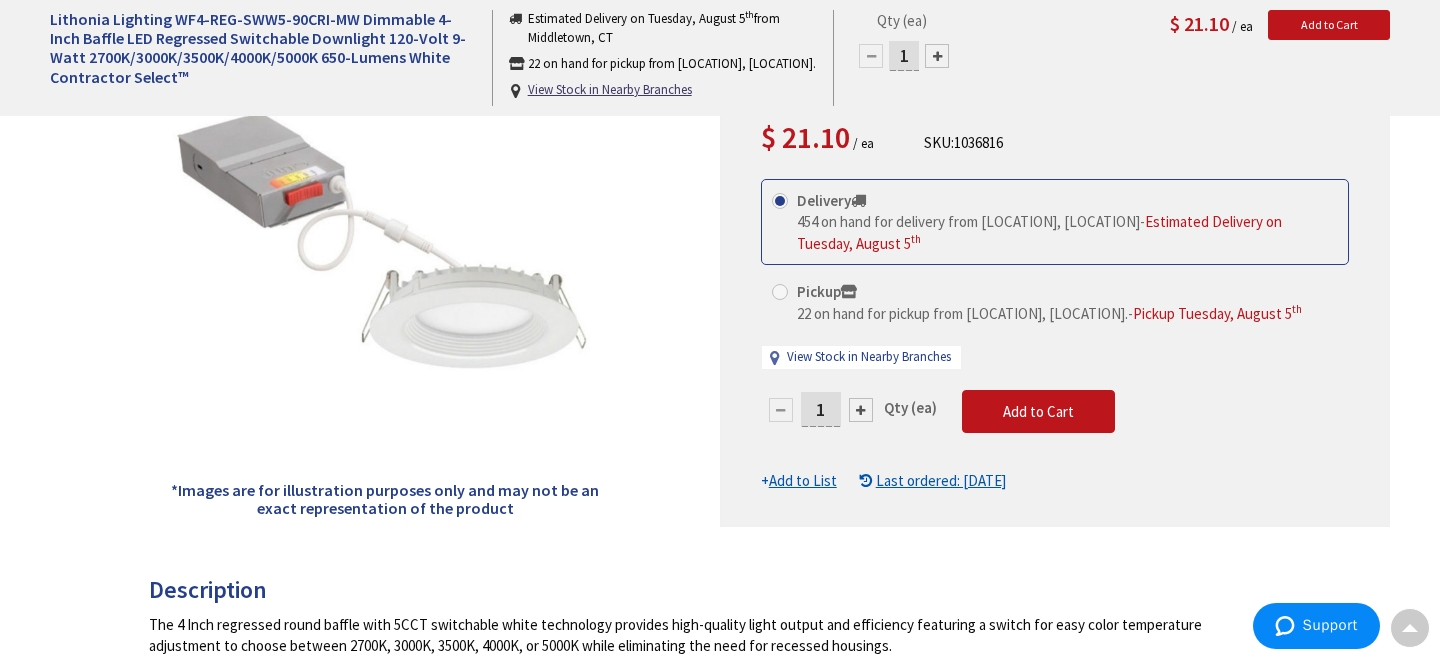 click on "1" at bounding box center [821, 409] 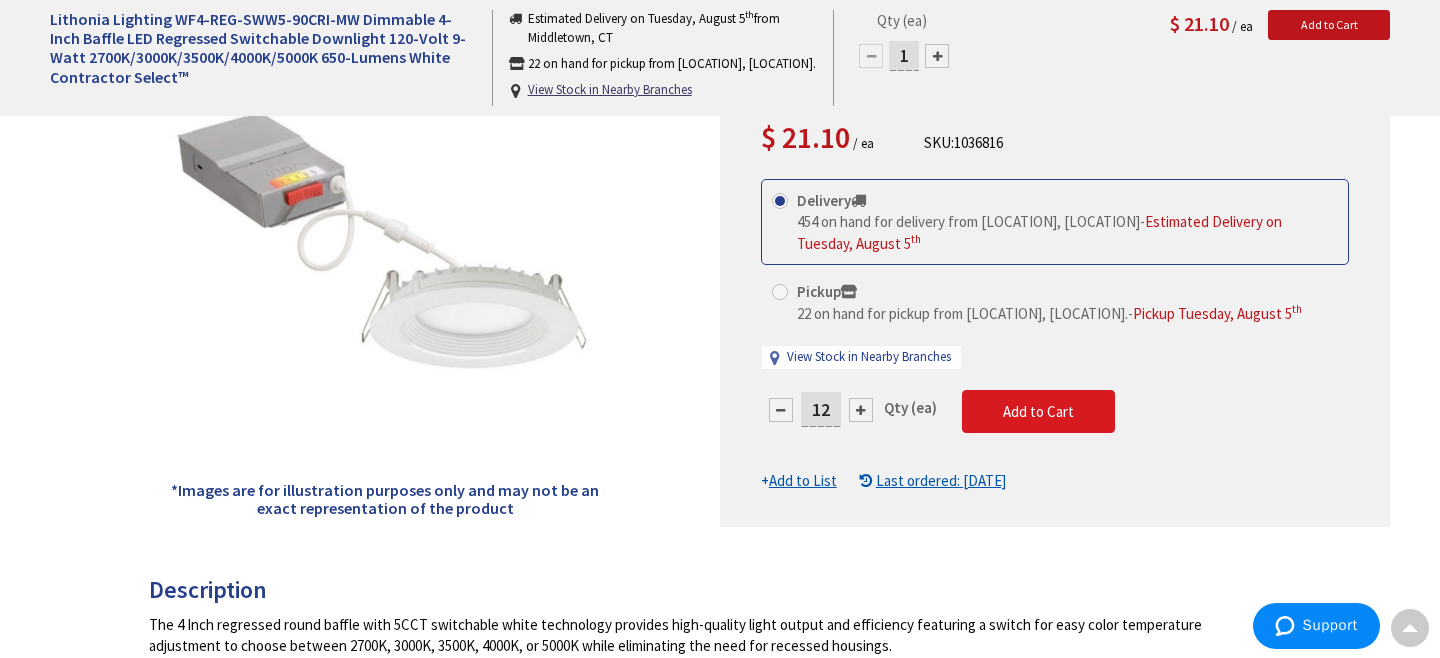 type on "12" 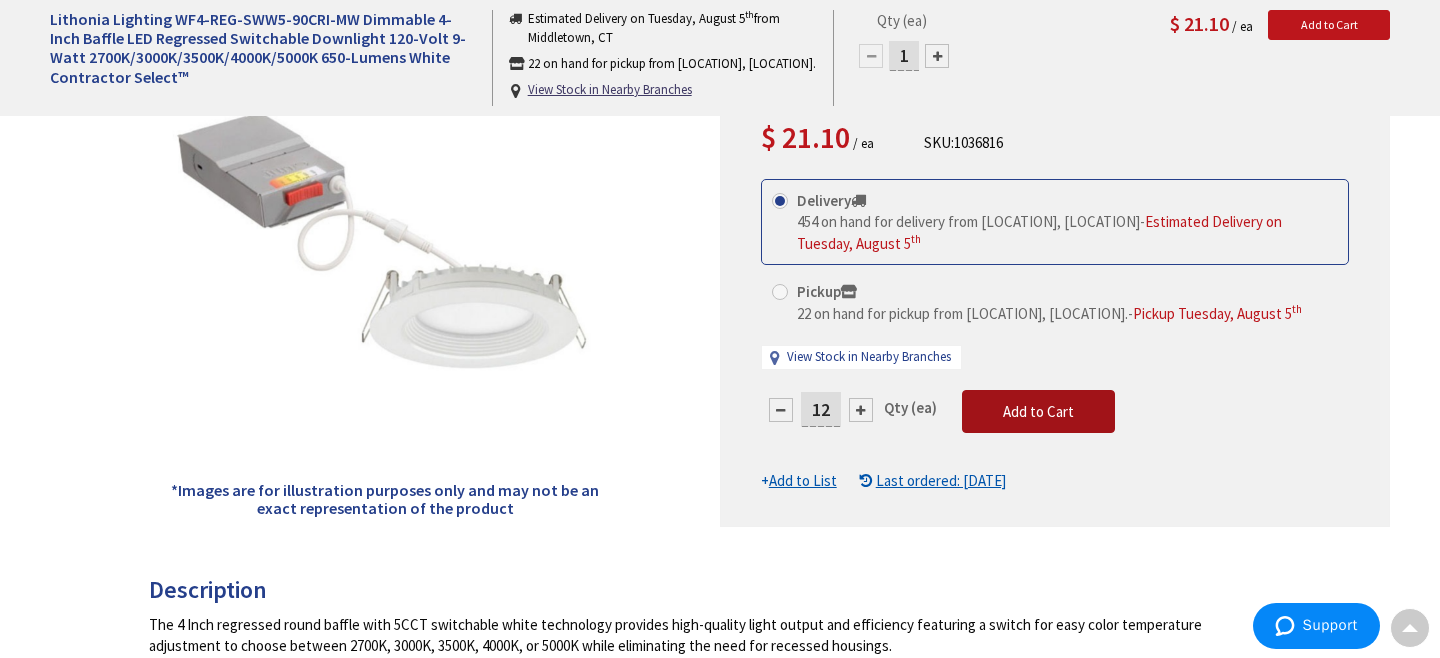 type on "12" 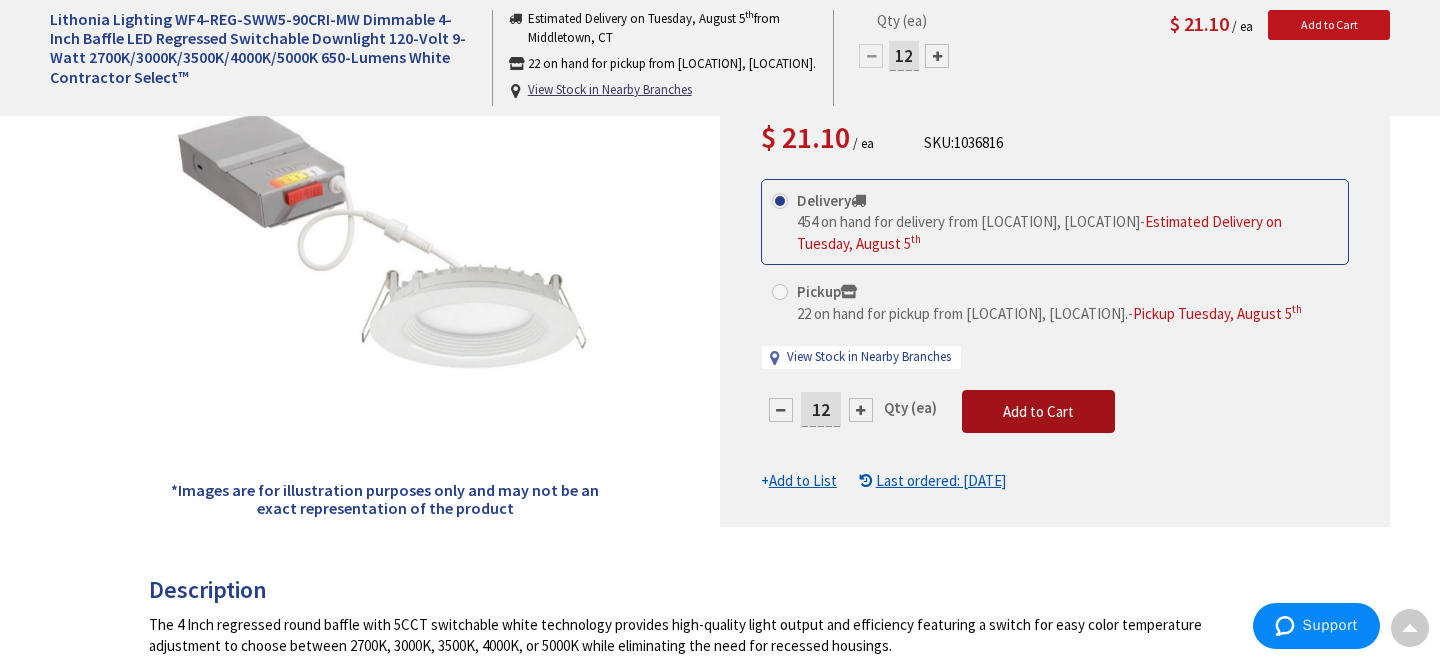 click on "This product is Discontinued
Delivery
454 on hand for delivery from Middletown, CT
-  Estimated Delivery on Tuesday, August 5 th
Pickup
22 on hand for pickup from Danbury, CT.
-  Pickup Tuesday, August 5 th
View Stock in Nearby Branches" at bounding box center [1055, 335] 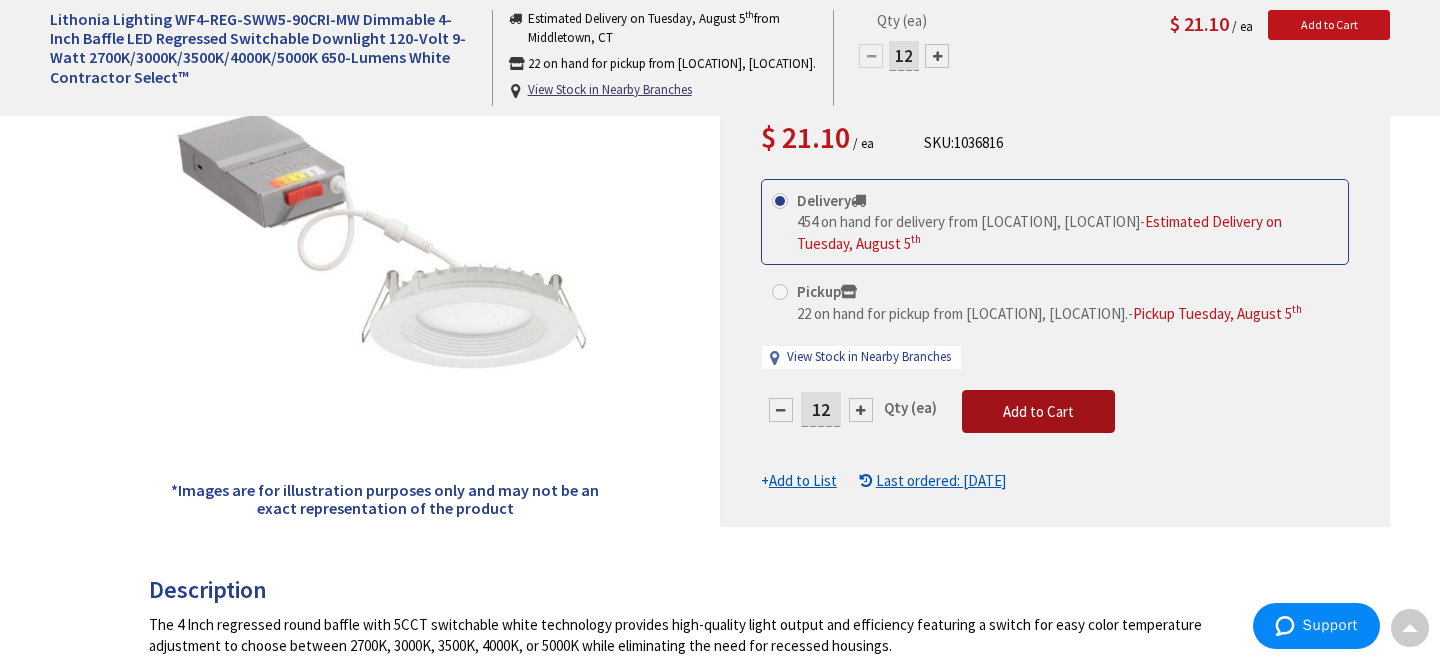 click on "Add to Cart" at bounding box center (1038, 411) 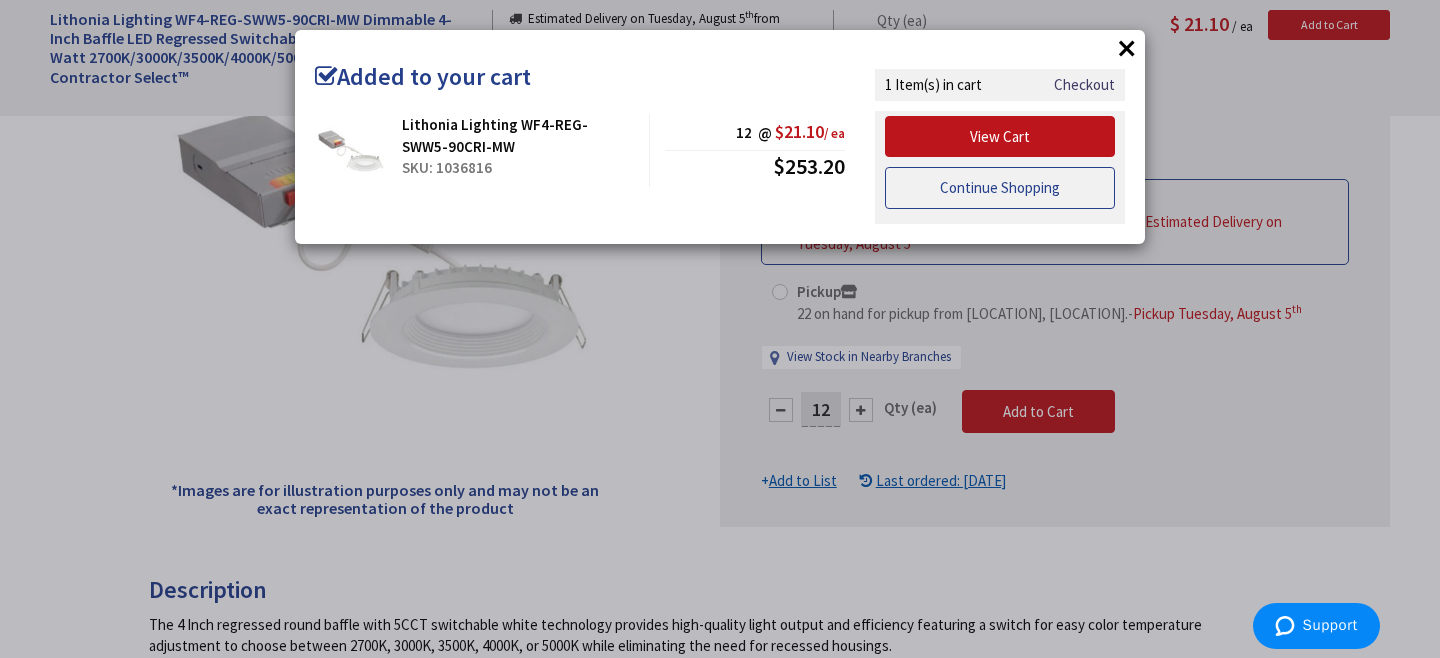 click on "Continue Shopping" at bounding box center (1000, 188) 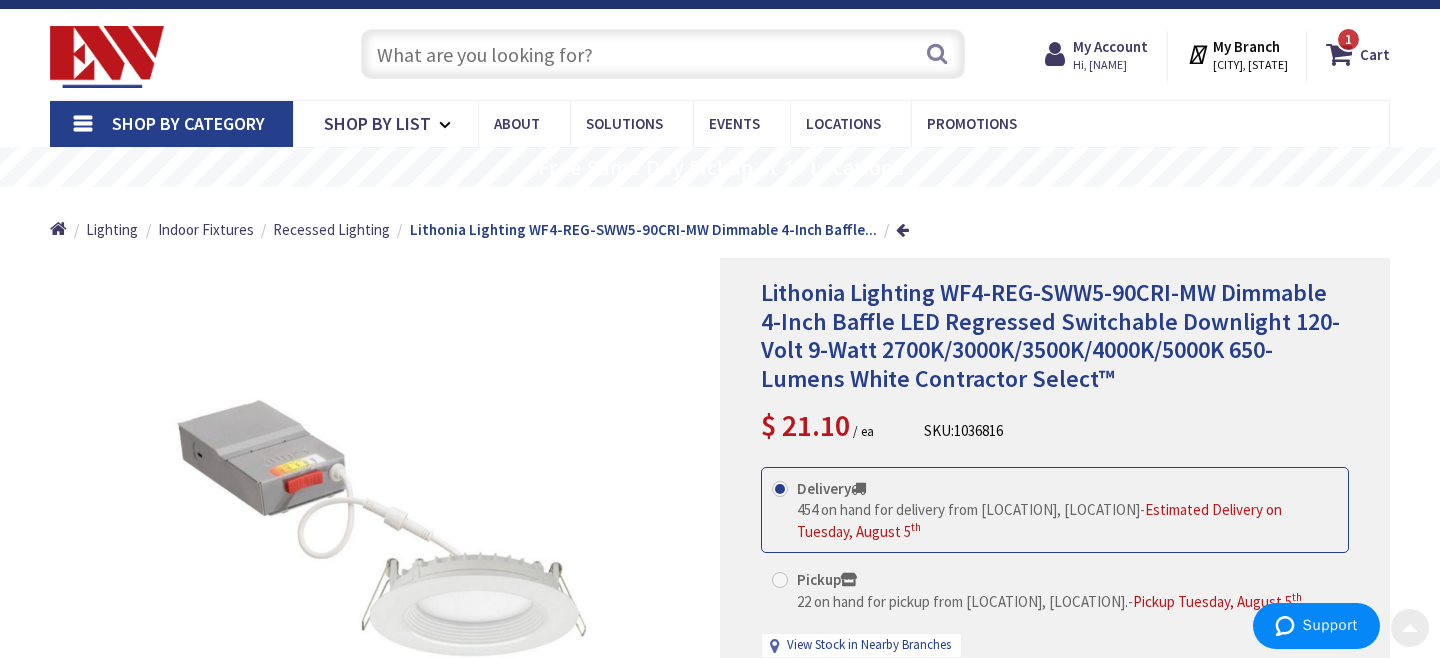 scroll, scrollTop: 0, scrollLeft: 0, axis: both 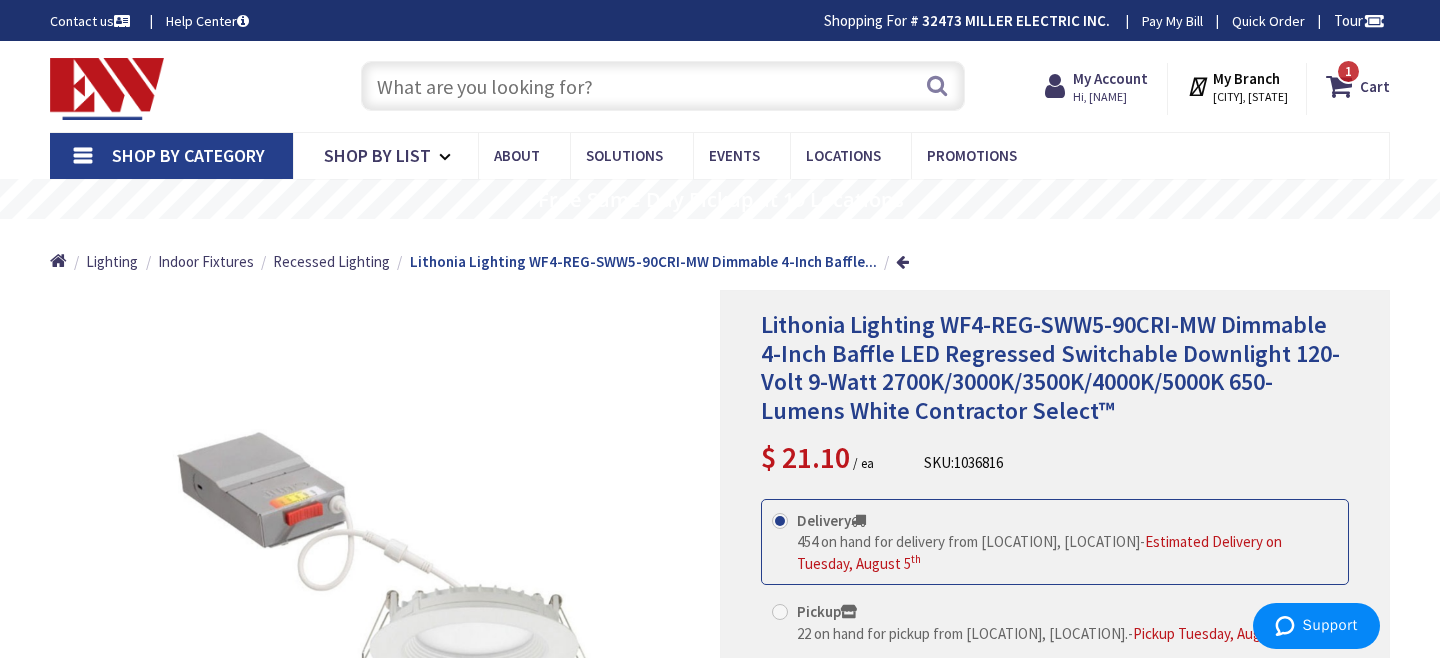 click at bounding box center (663, 86) 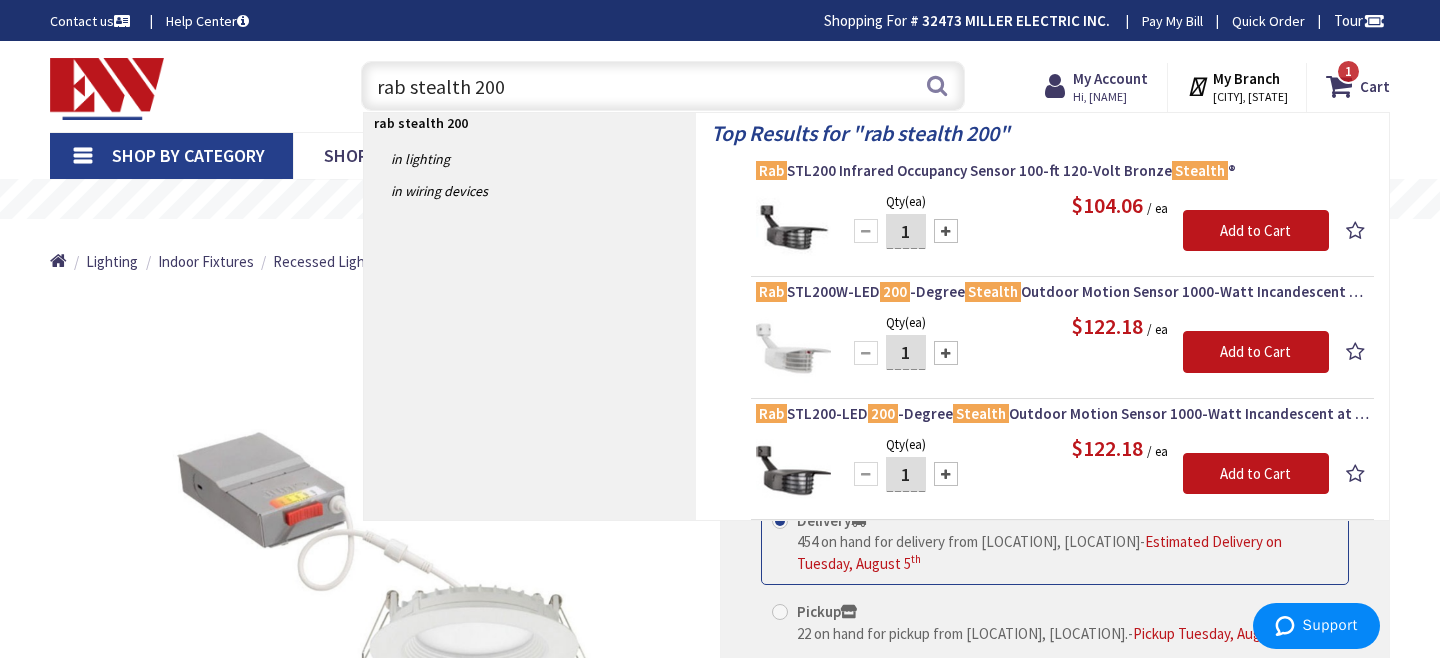 type on "rab stealth 200" 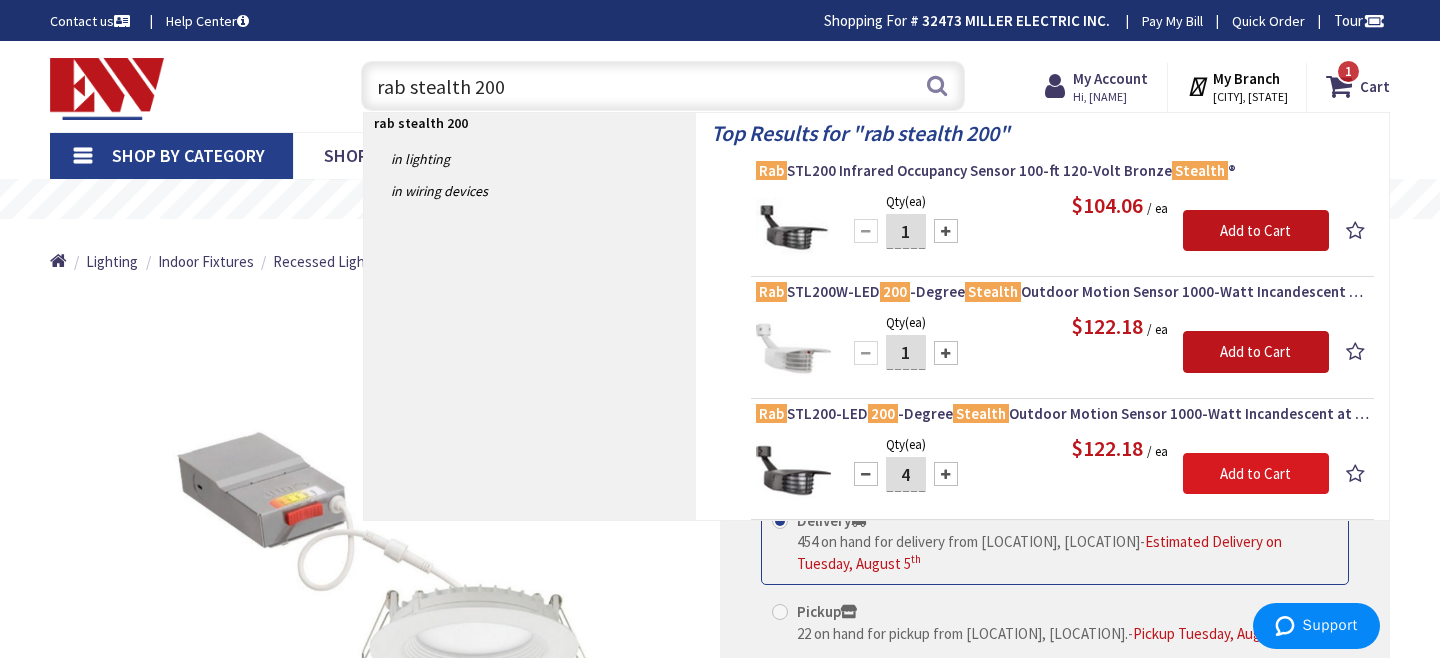 type on "4" 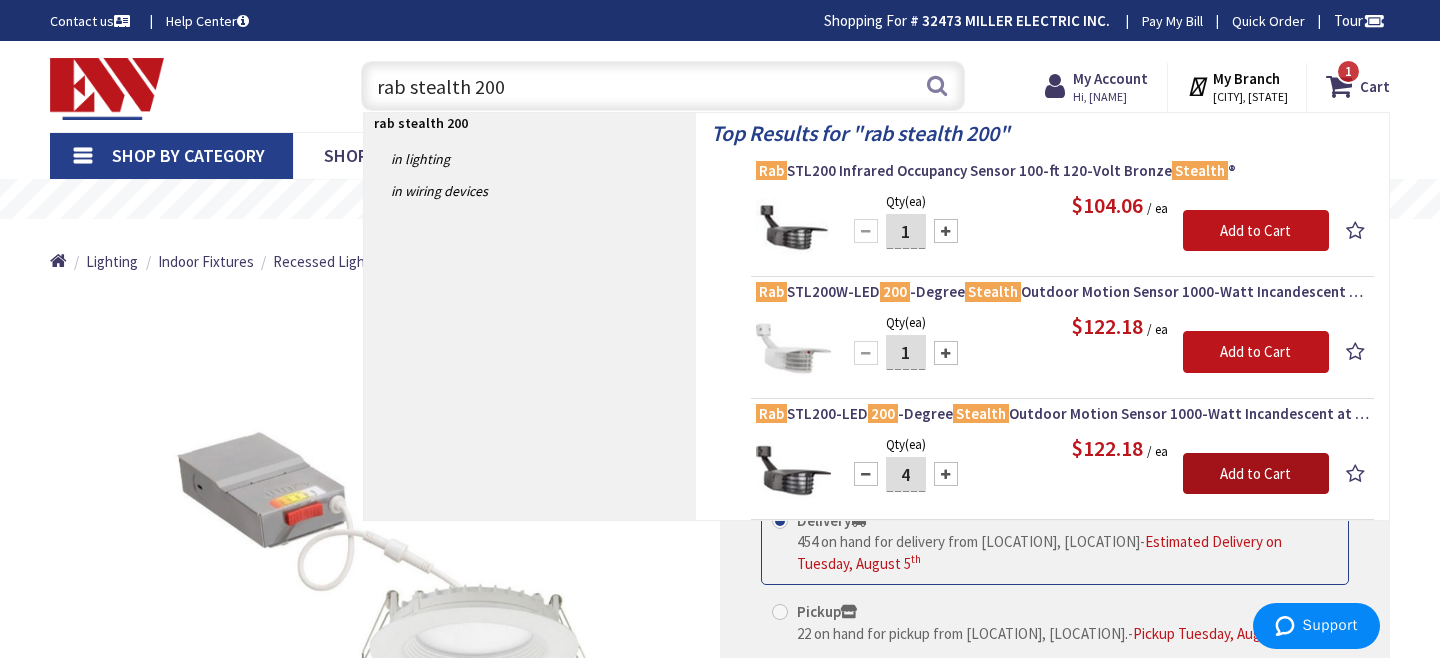 click on "Add to Cart" at bounding box center (1256, 474) 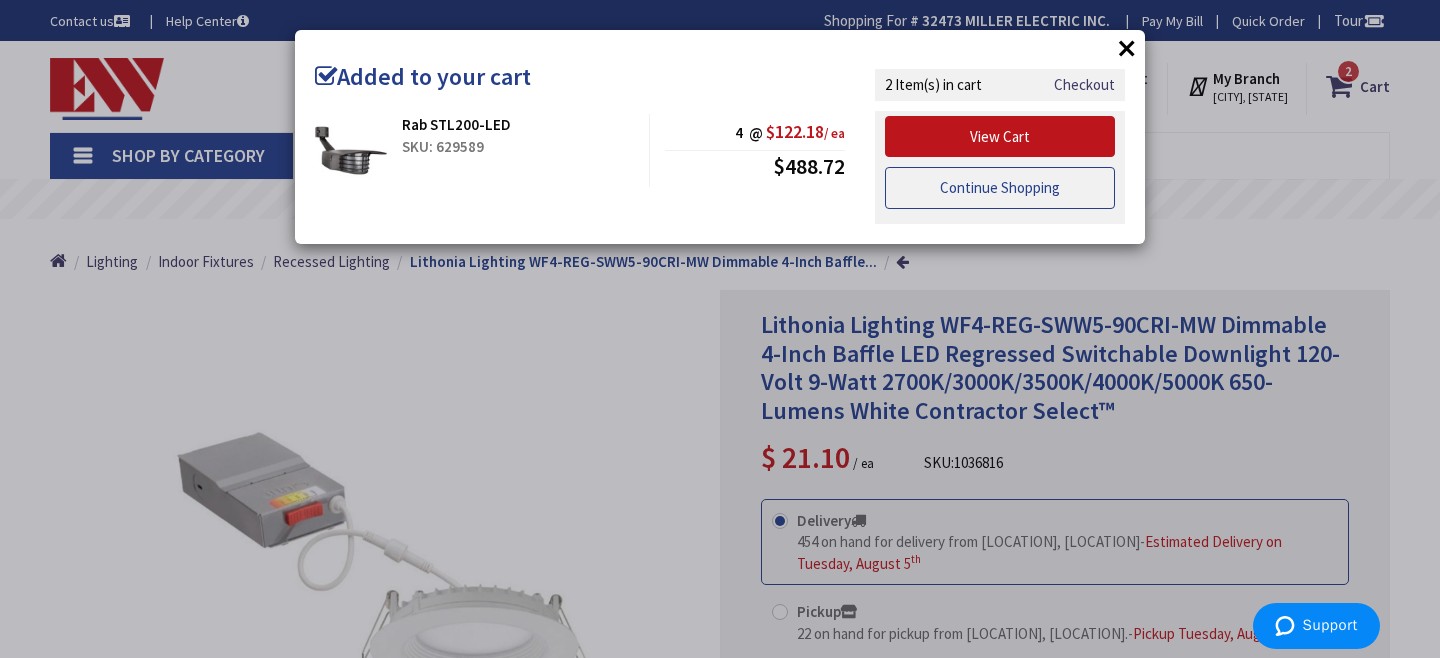 click on "Continue Shopping" at bounding box center [1000, 188] 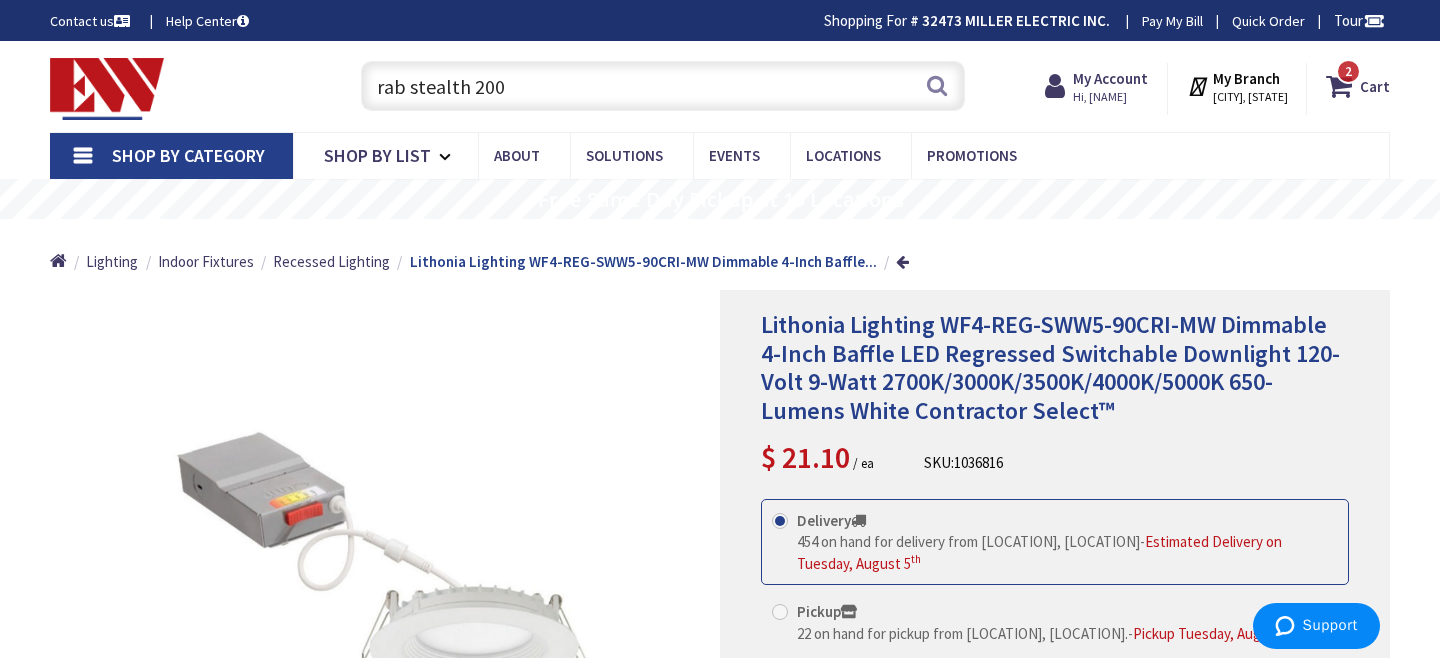 click on "rab stealth 200" at bounding box center (663, 86) 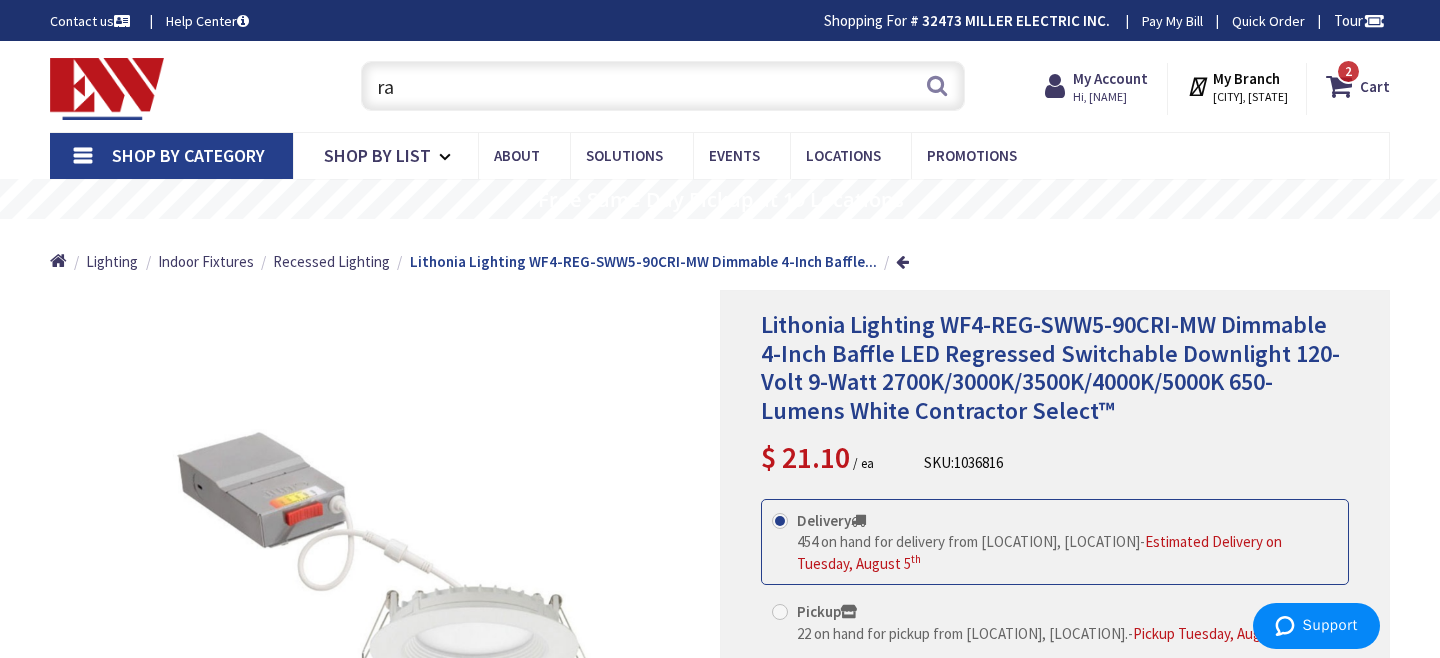 type on "r" 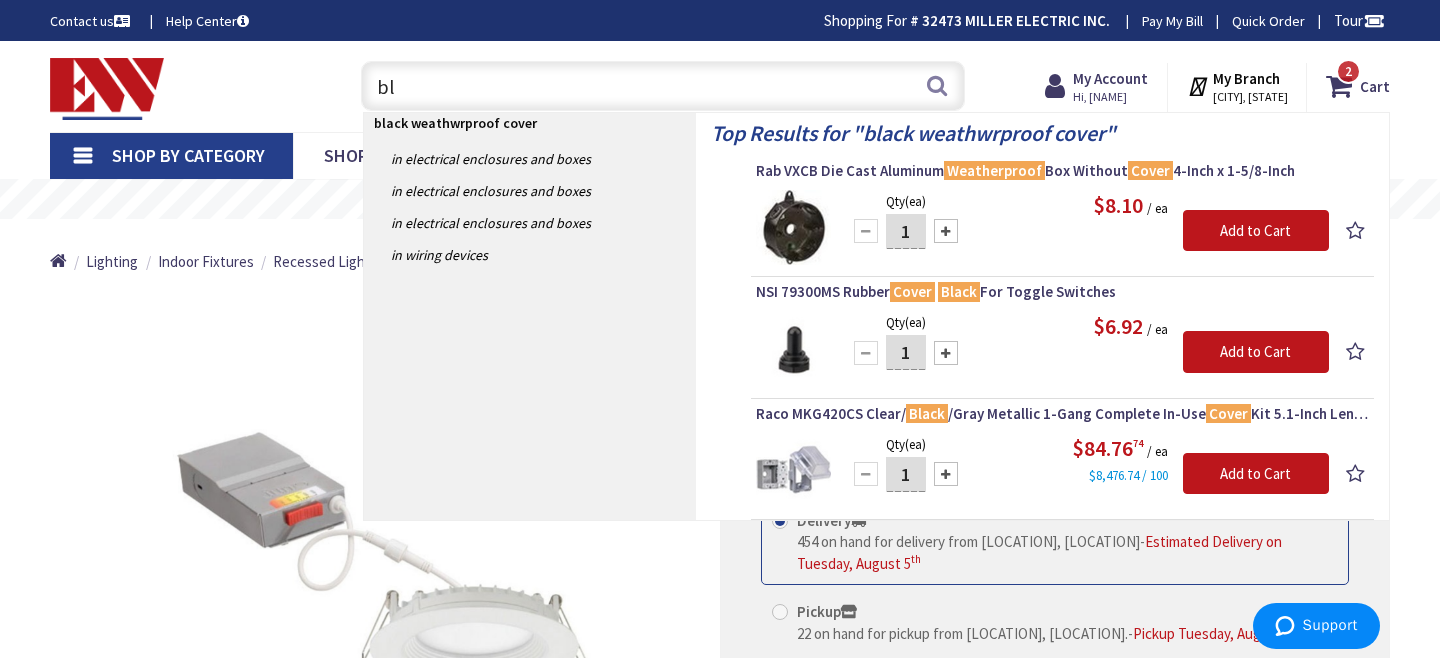 type on "b" 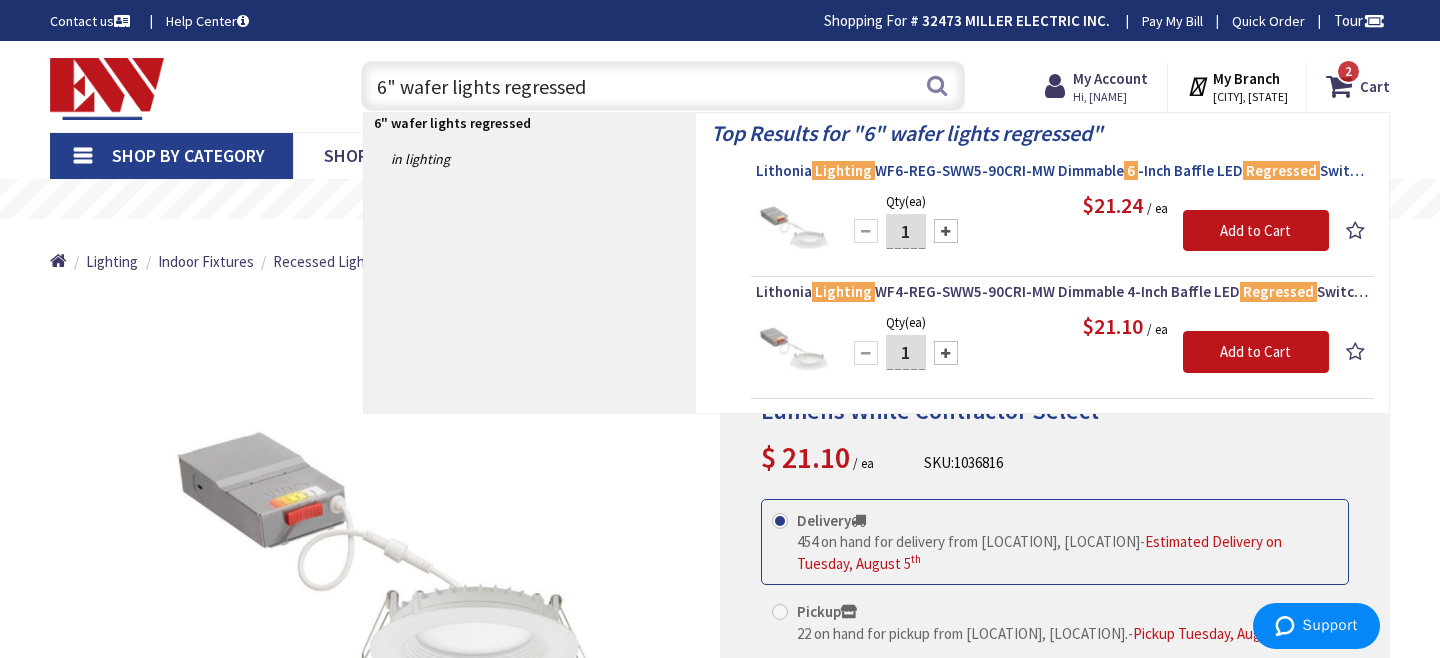 type on "6" wafer lights regressed" 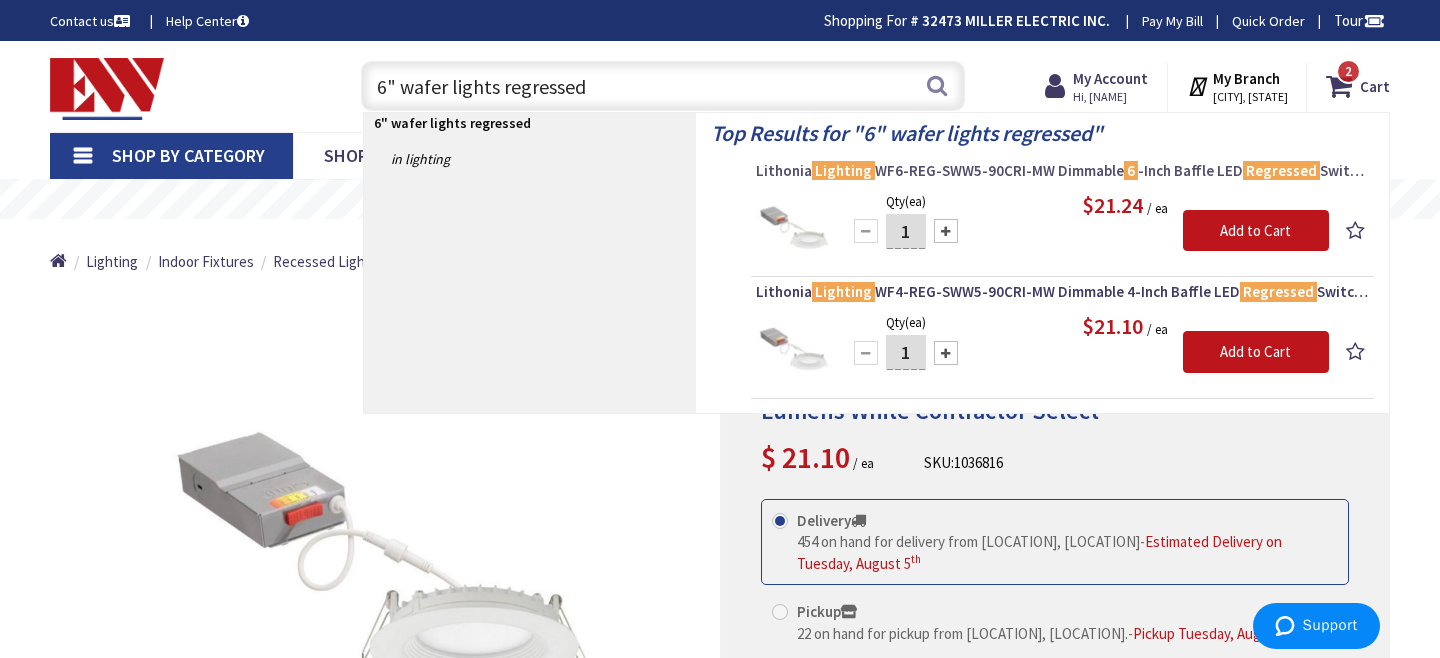click on "Lithonia  Lighting  WF6-REG-SWW5-90CRI-MW Dimmable  6 -Inch Baffle LED  Regressed  Switchable Downlight 120-Volt 13-Watt 2700K/3000K/3500K/4000K/5000K 950-Lumens White Contractor Select™" at bounding box center [1062, 171] 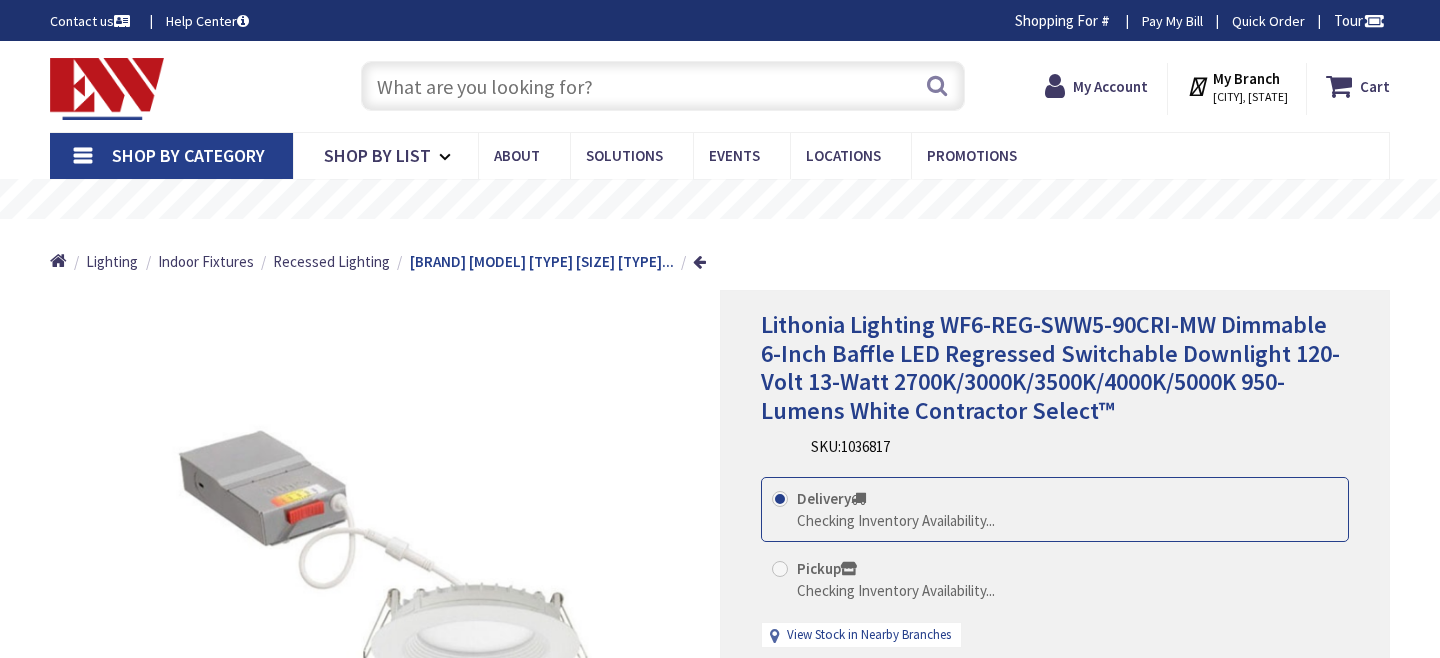 scroll, scrollTop: 0, scrollLeft: 0, axis: both 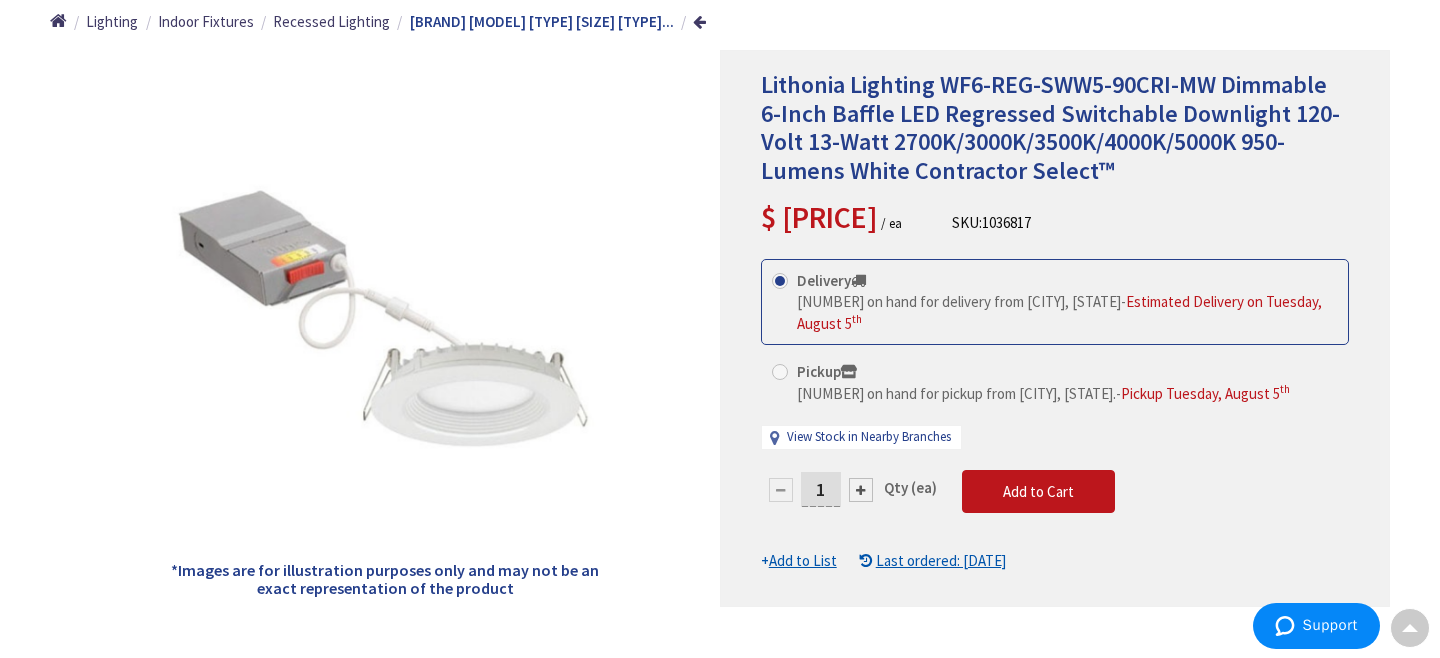 click on "1" at bounding box center (821, 489) 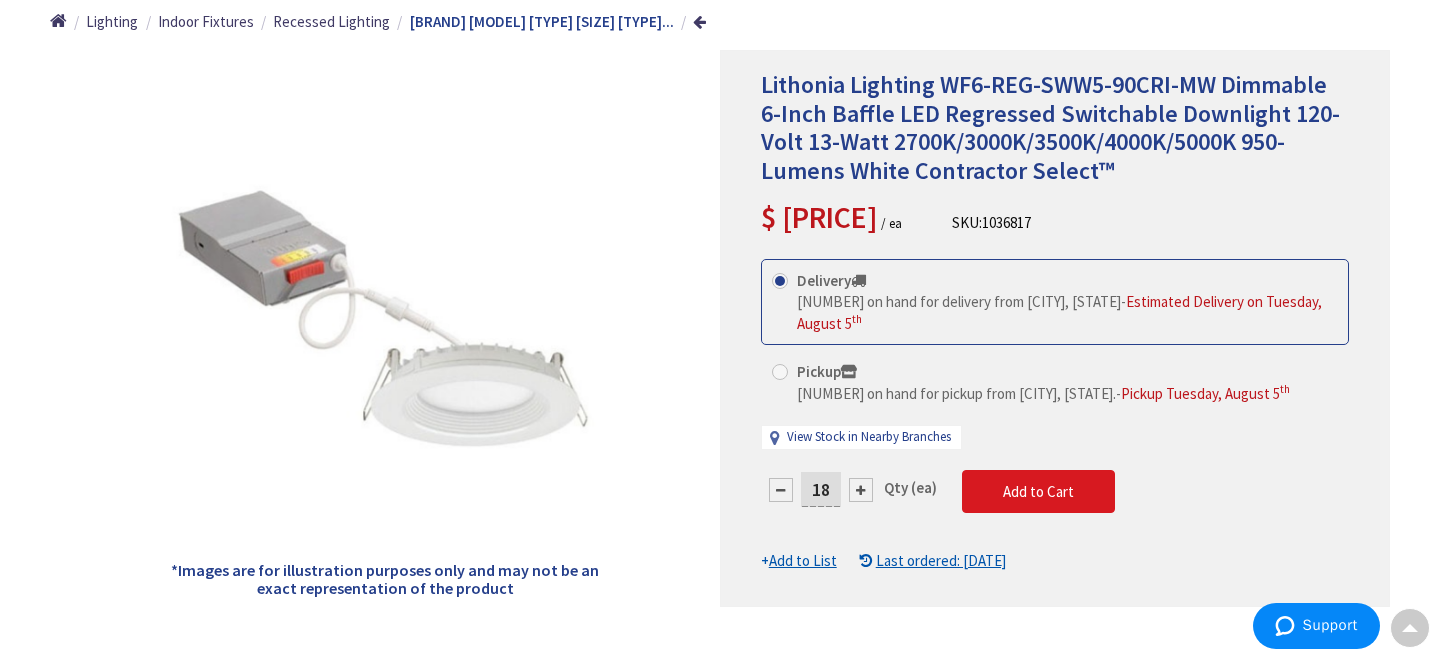 type on "18" 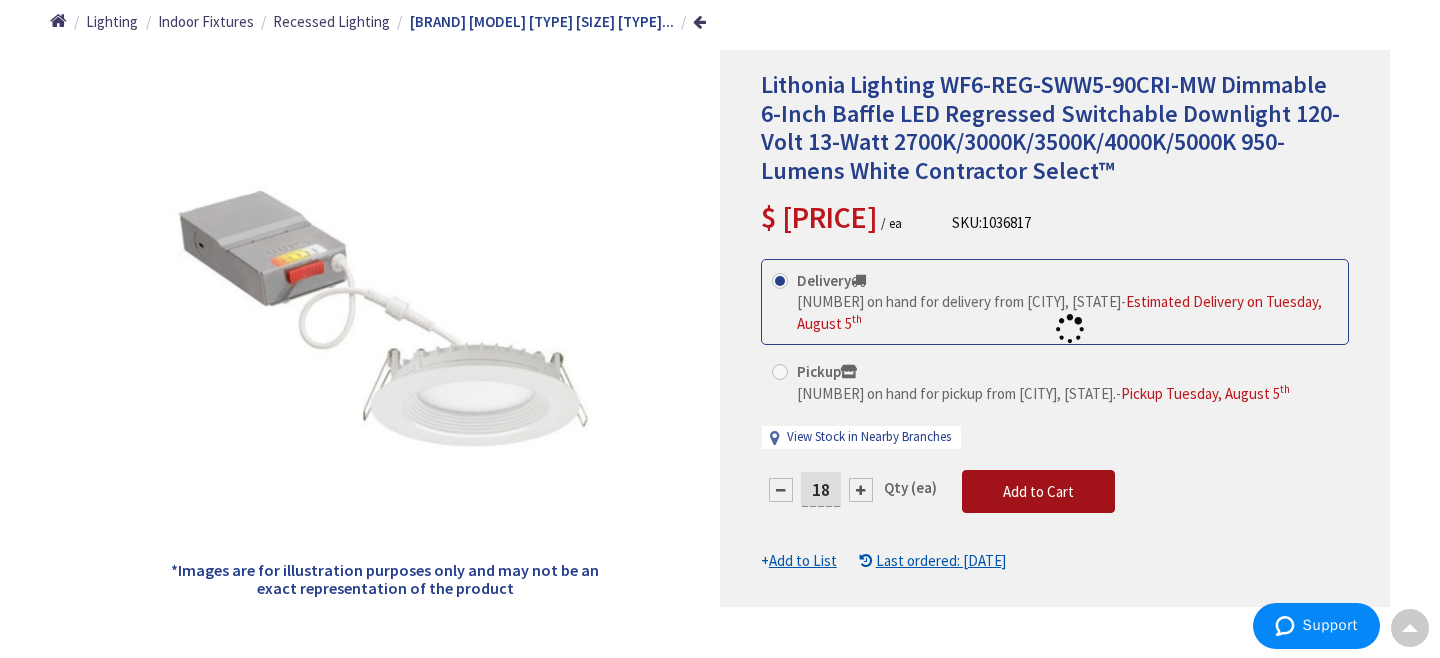 click on "This product is Discontinued
Delivery
[NUMBER] on hand for delivery from [CITY], [STATE]
-  Estimated Delivery on [DAY], [MONTH] [DATE] [ORDINAL]
Pickup
[NUMBER] on hand for pickup from [CITY], [STATE].
-  Pickup [DAY], [MONTH] [DATE] [ORDINAL]
View Stock in Nearby Branches" at bounding box center [1055, 415] 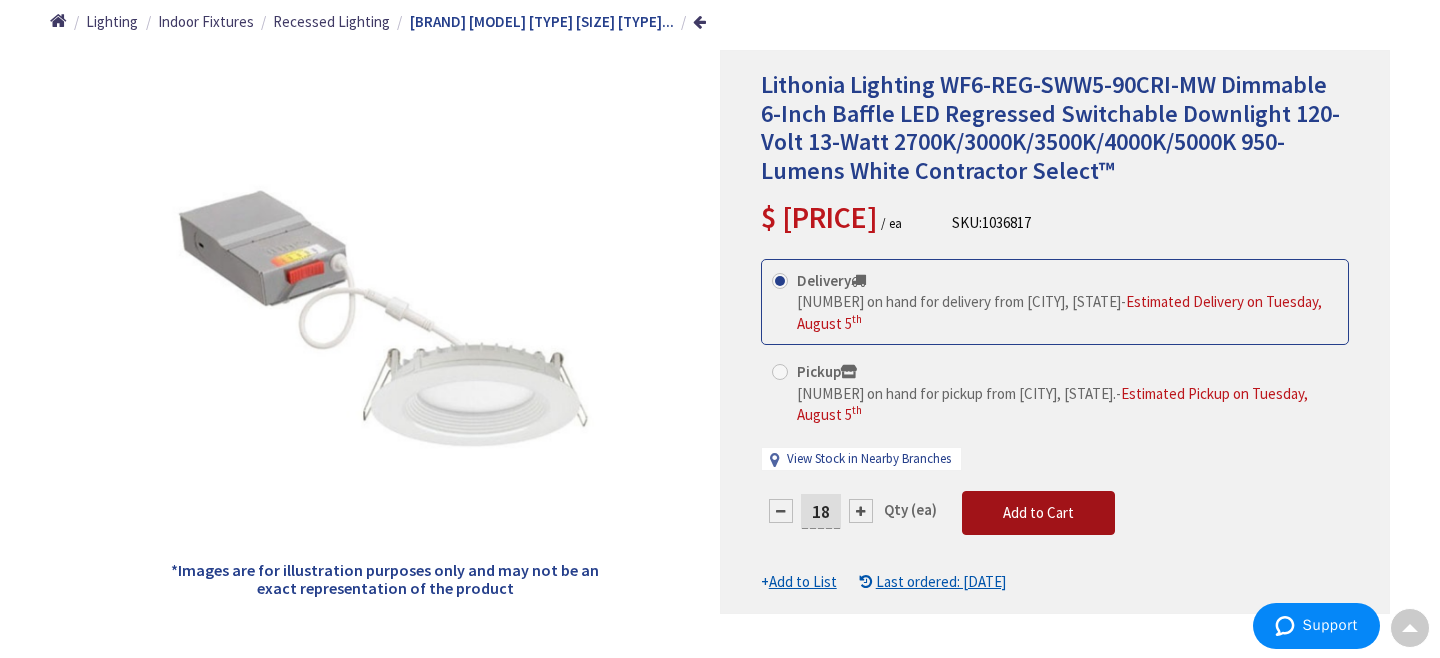 click on "Add to Cart" at bounding box center (1038, 512) 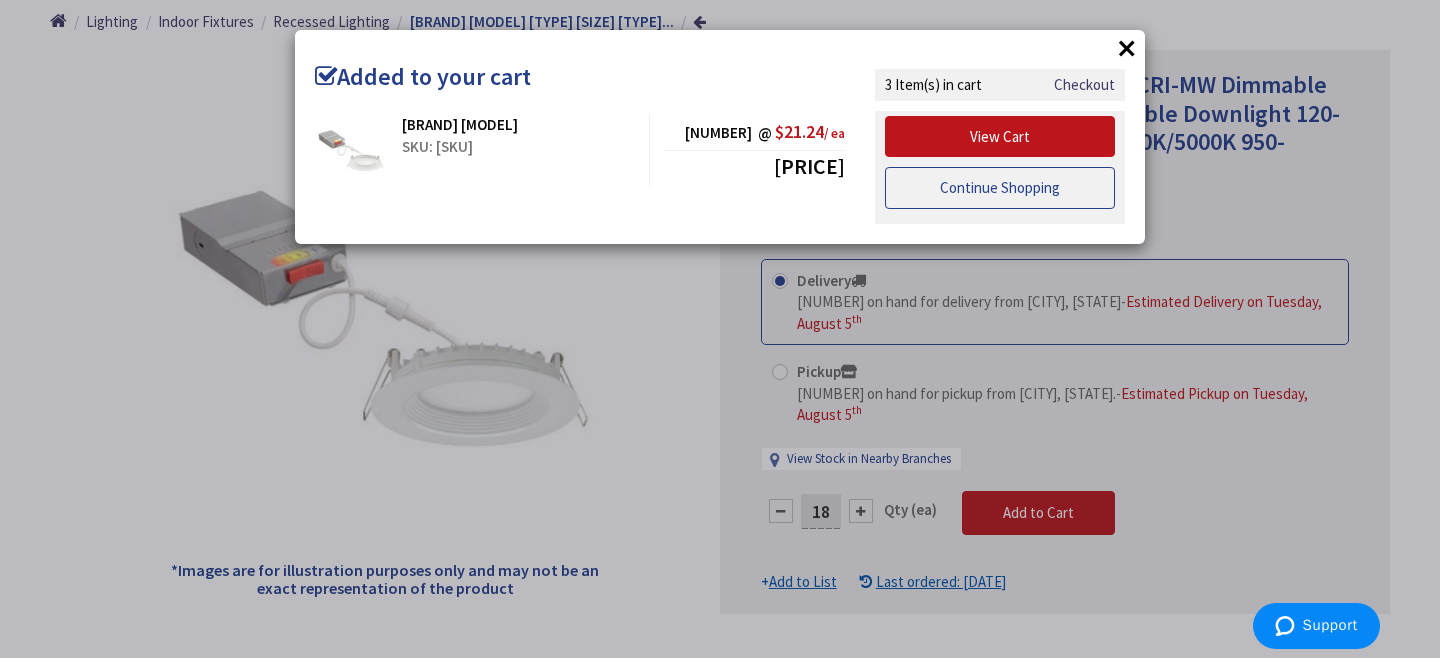 click on "Continue Shopping" at bounding box center (1000, 188) 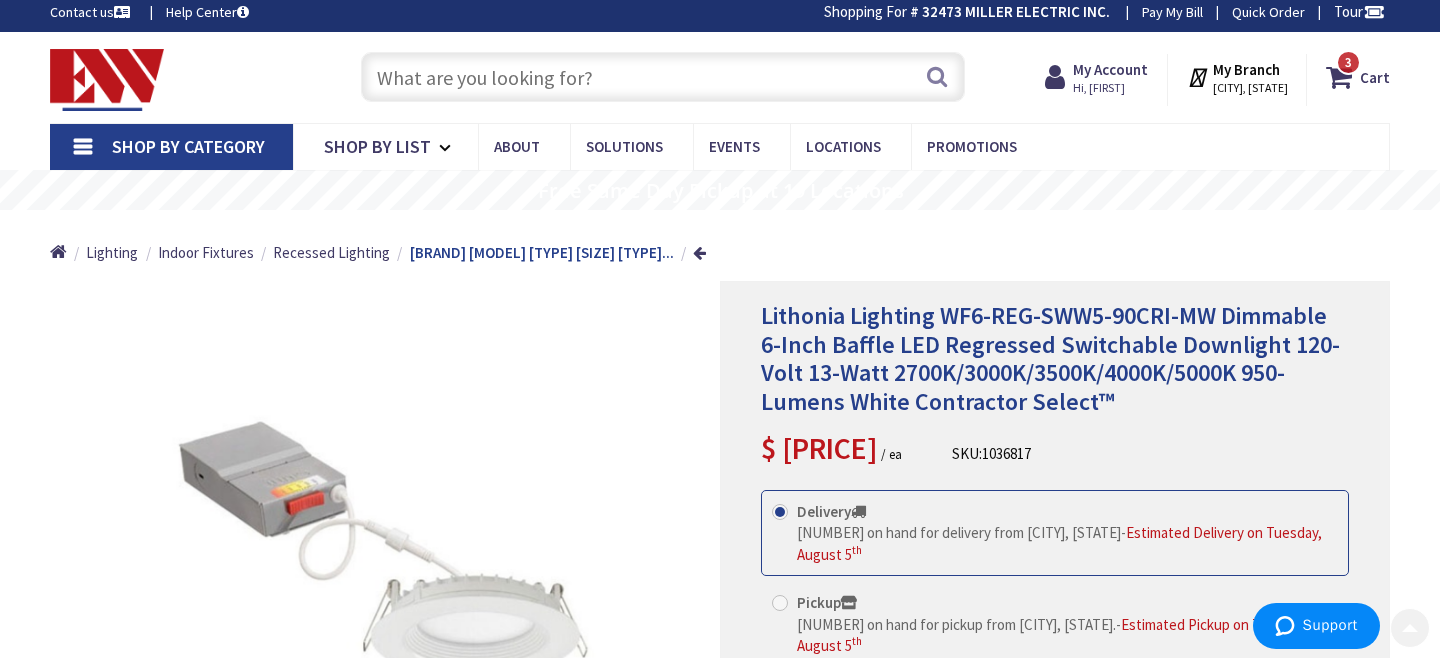 scroll, scrollTop: 0, scrollLeft: 0, axis: both 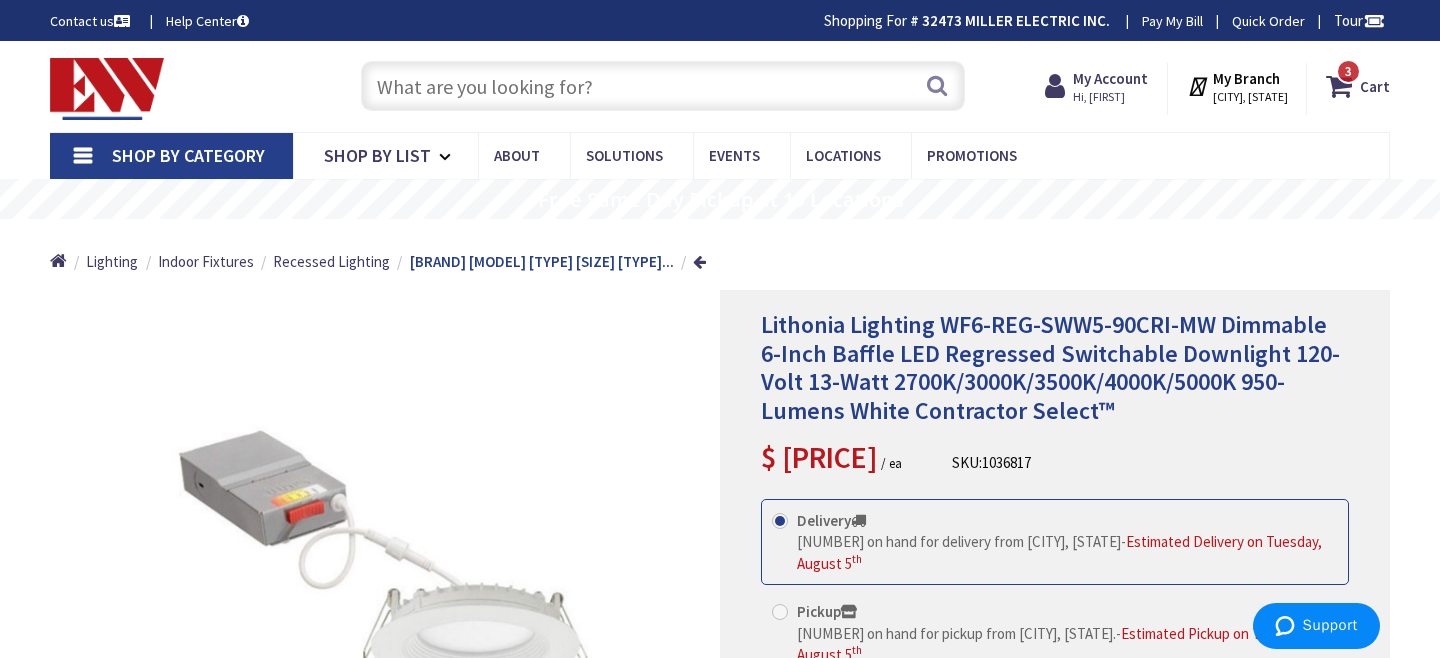 click at bounding box center (663, 86) 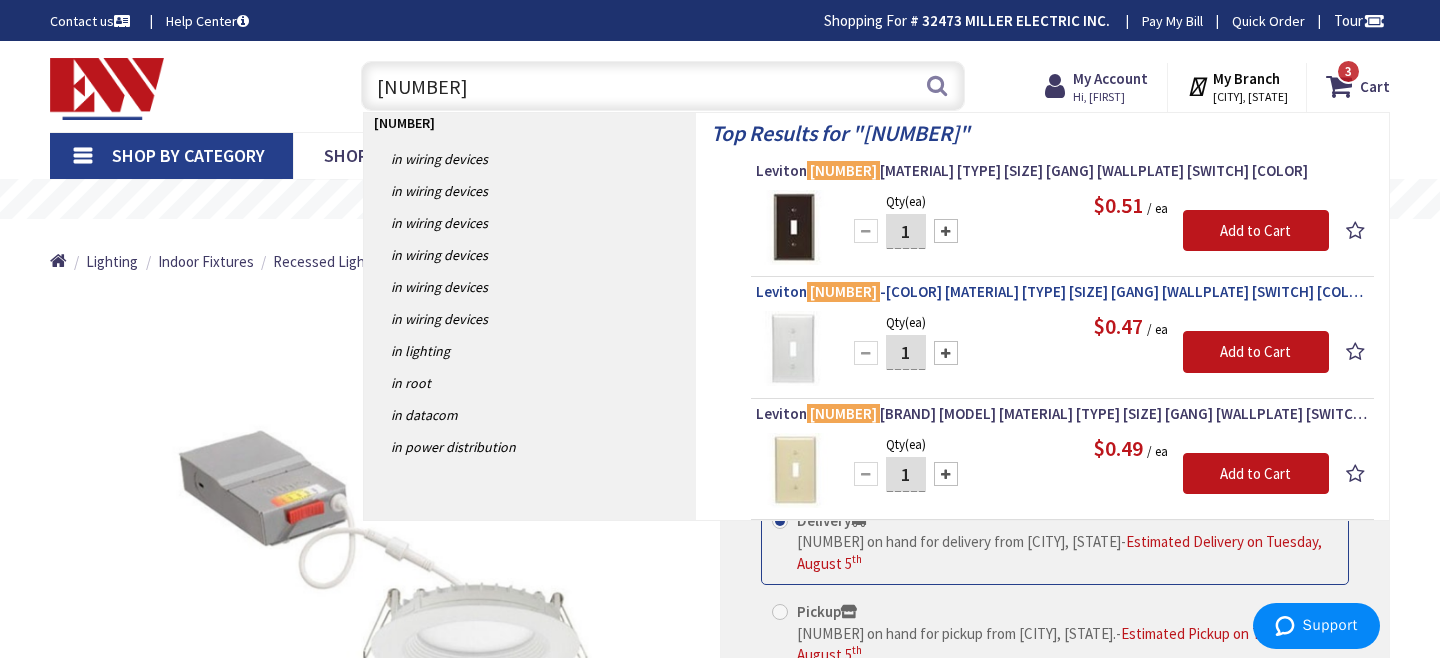type on "80701" 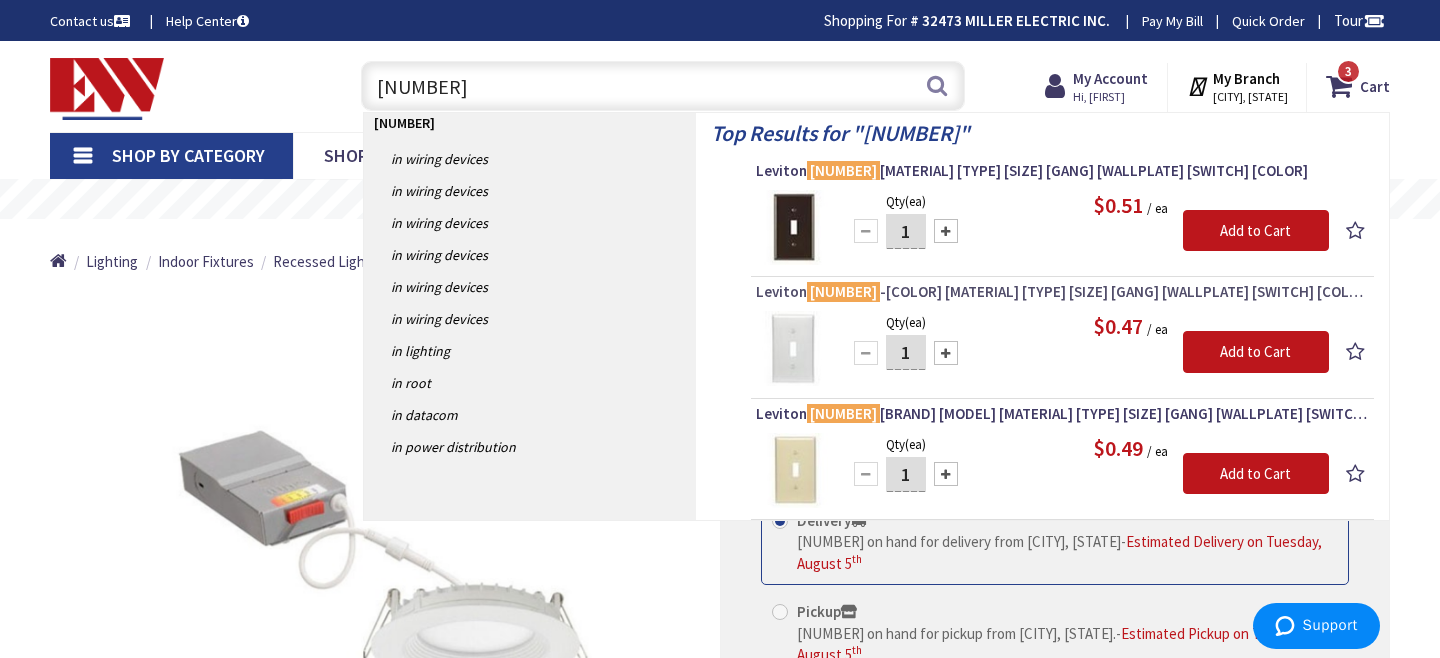 click on "Leviton  80701 -W Thermoplastic Nylon Device Mount Standard Size 1-Gang Wallplate 1-Toggle Switch White" at bounding box center [1062, 292] 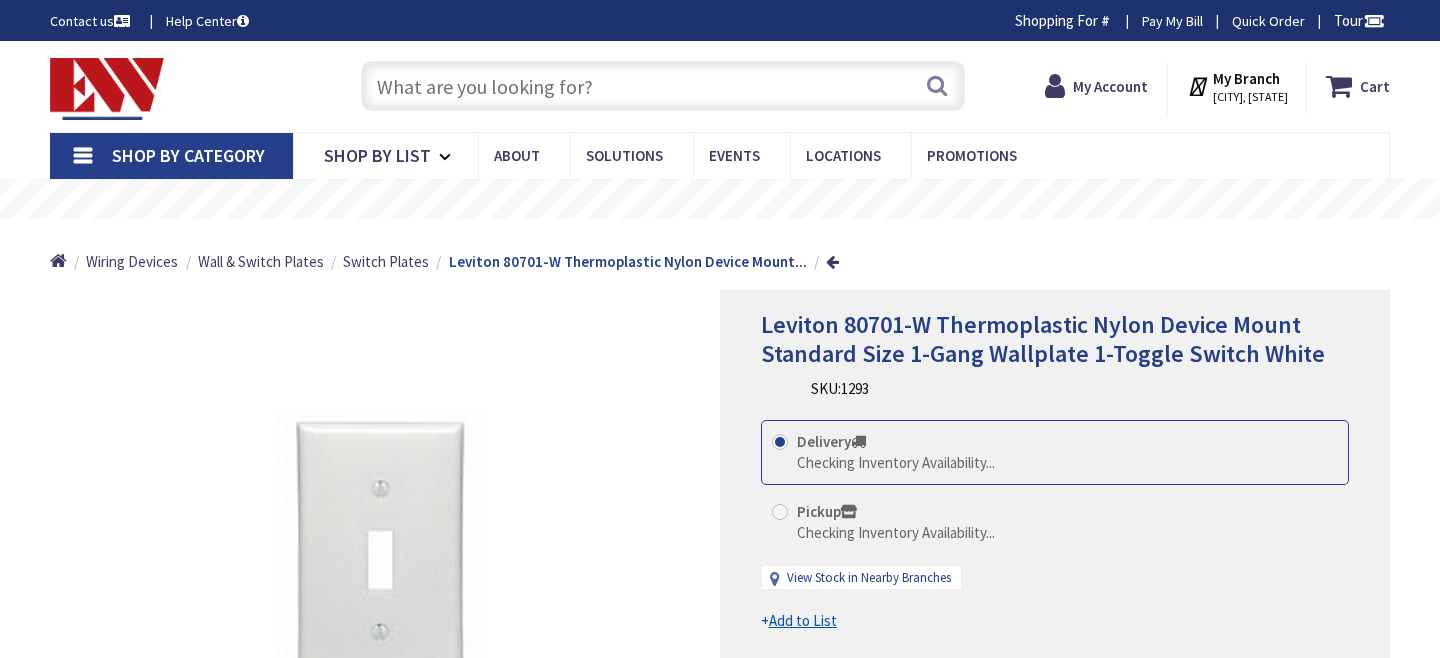 scroll, scrollTop: 0, scrollLeft: 0, axis: both 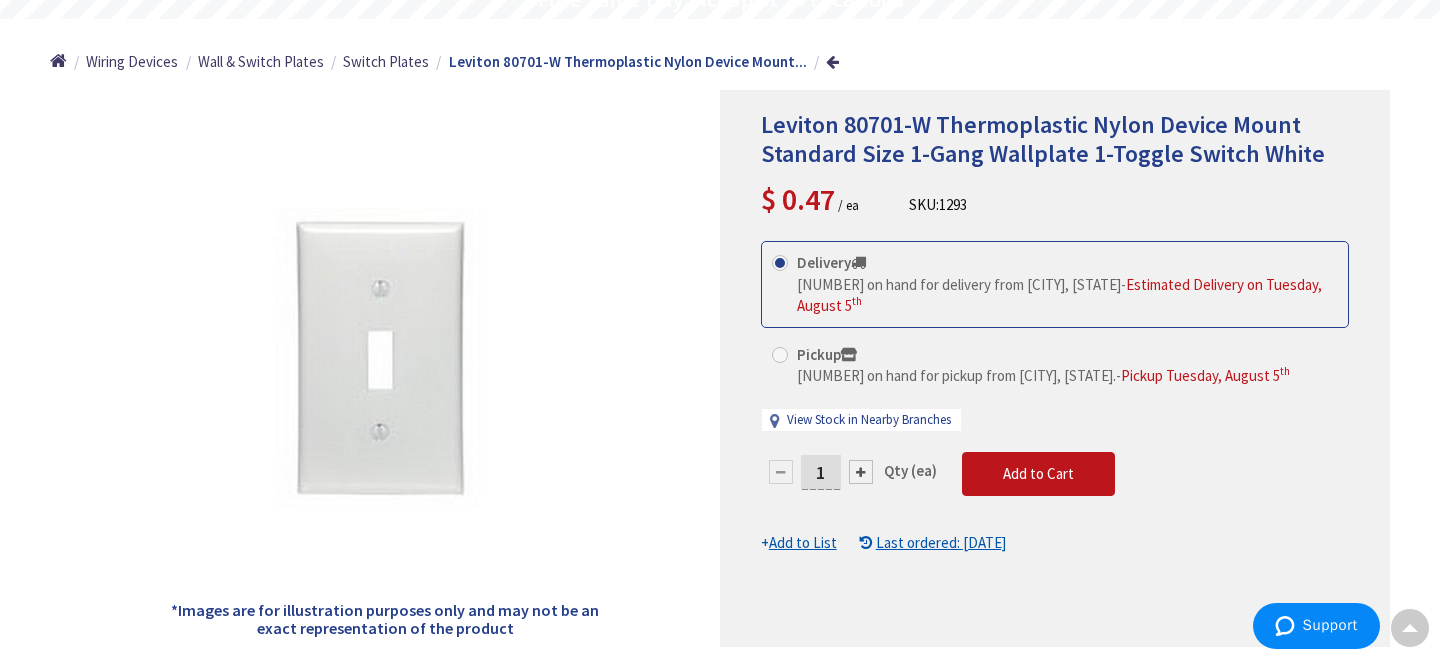 click on "1" at bounding box center (821, 472) 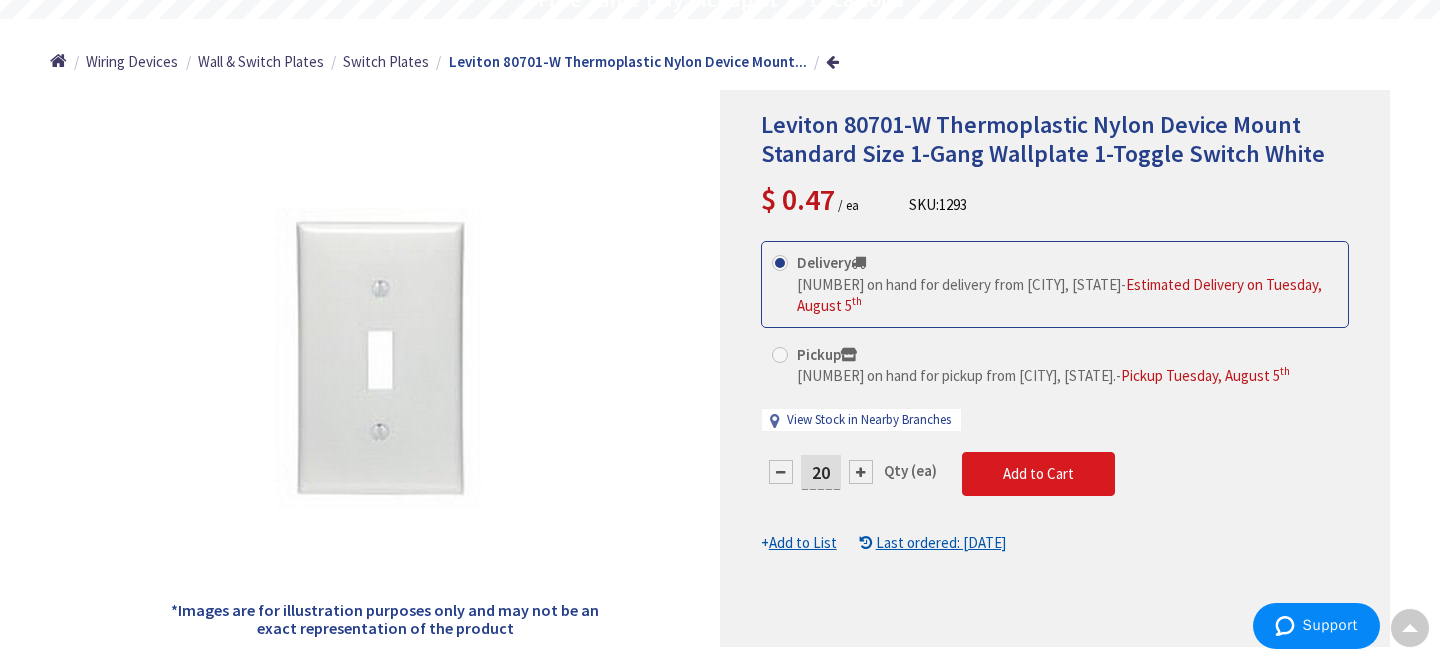 type on "20" 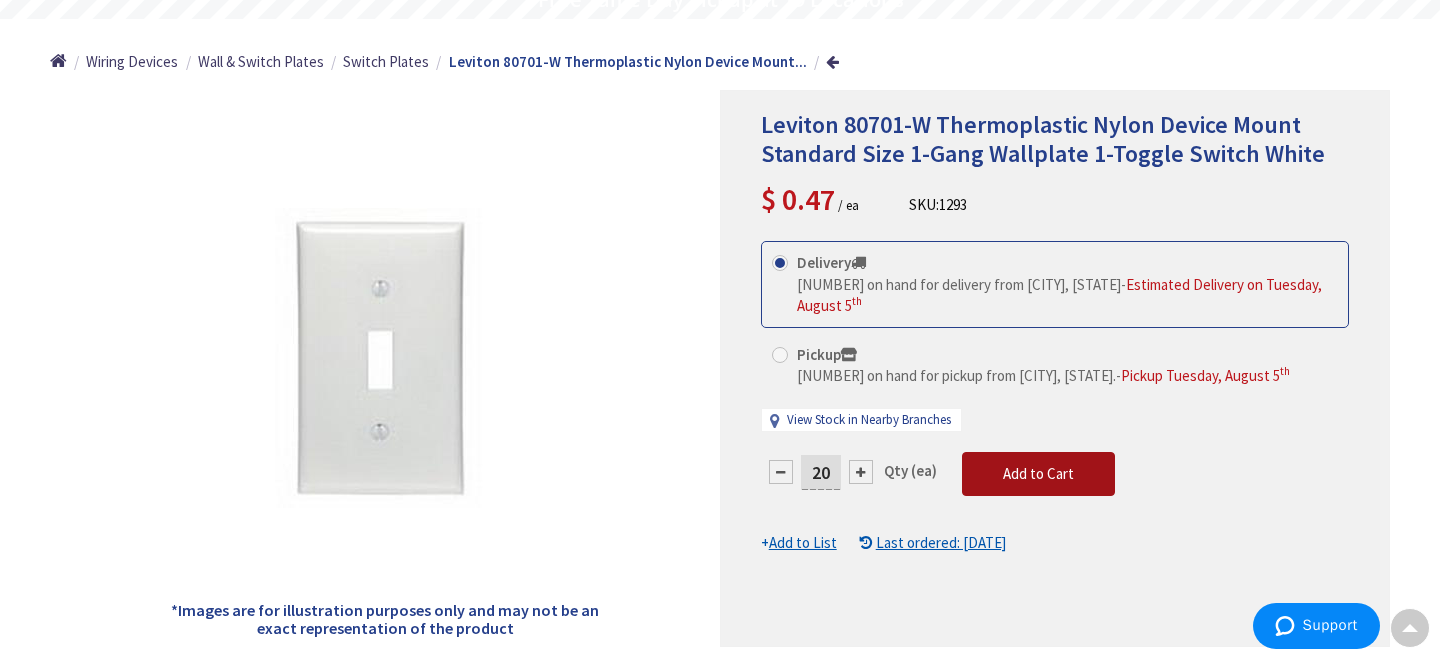 click on "This product is Discontinued
Delivery
8102 on hand for delivery from Middletown, CT
-  Estimated Delivery on Tuesday, August 5 th
Pickup
42 on hand for pickup from Danbury, CT.
-  Pickup Tuesday, August 5 th
View Stock in Nearby Branches" at bounding box center [1055, 397] 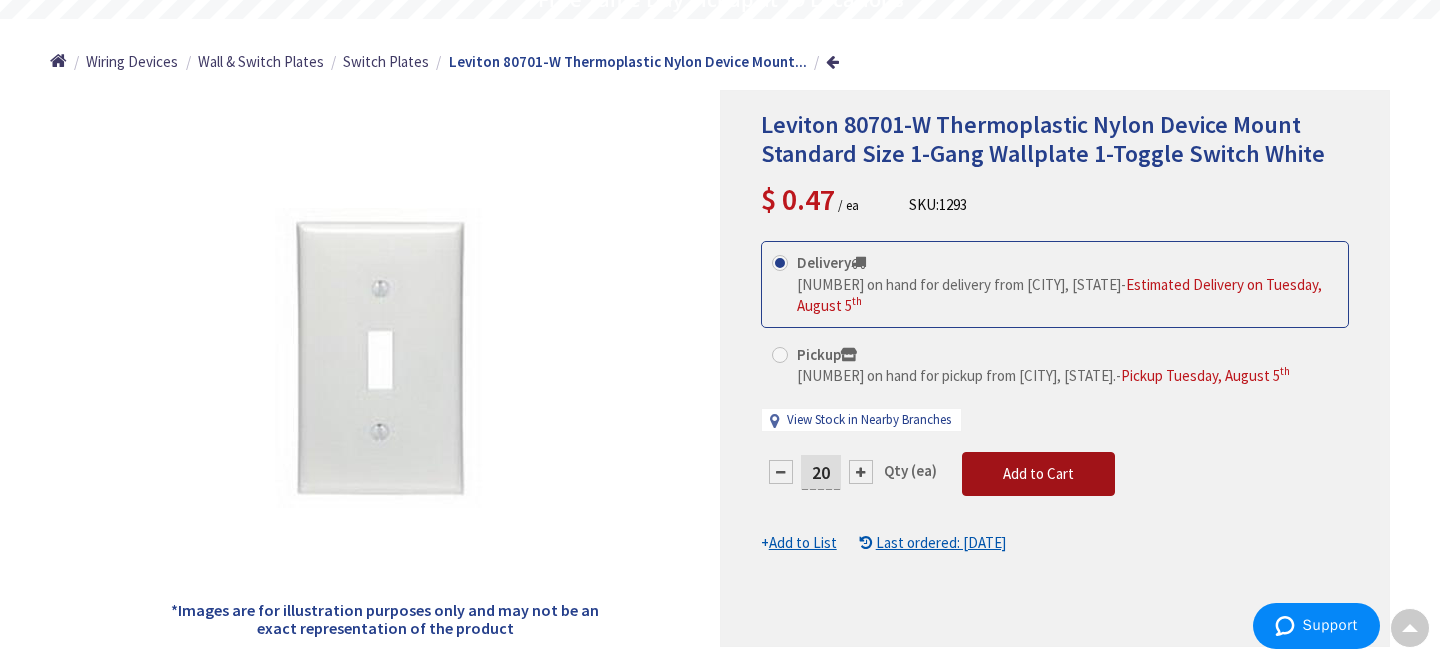click on "Add to Cart" at bounding box center (1038, 473) 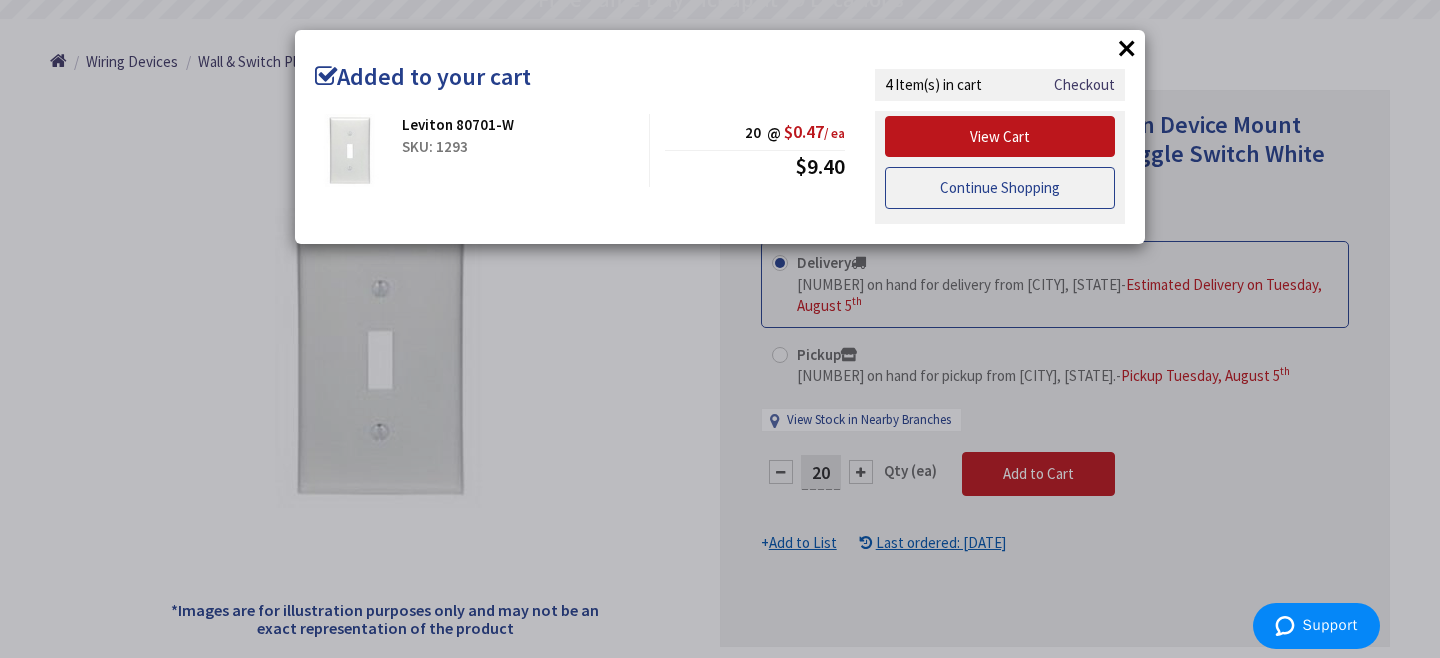 click on "Continue Shopping" at bounding box center [1000, 188] 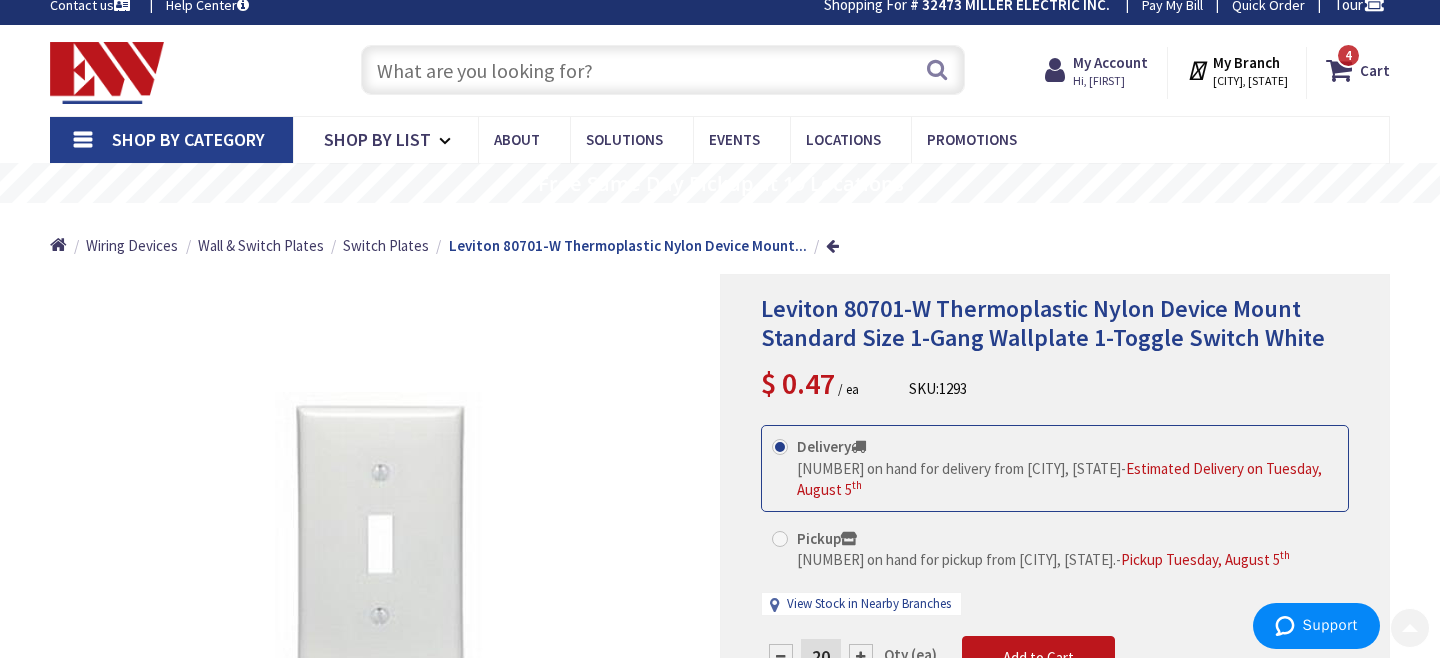 scroll, scrollTop: 0, scrollLeft: 0, axis: both 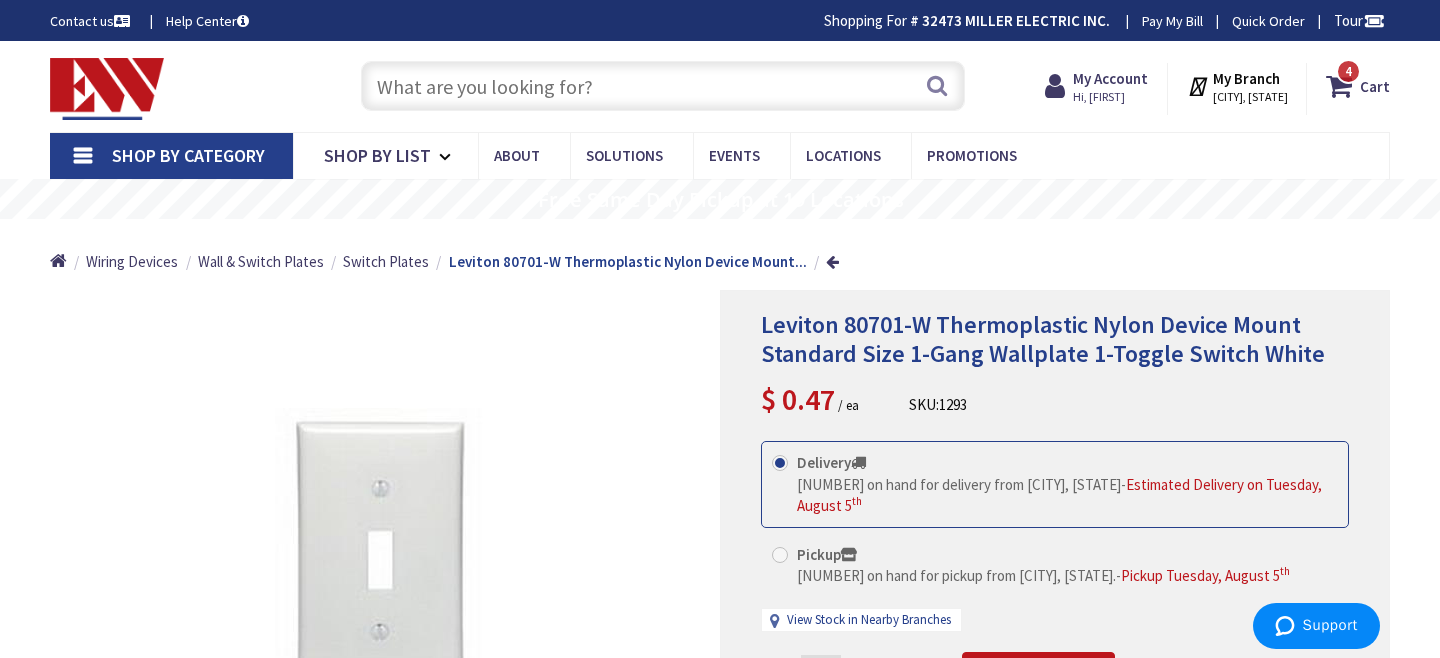 click at bounding box center [663, 86] 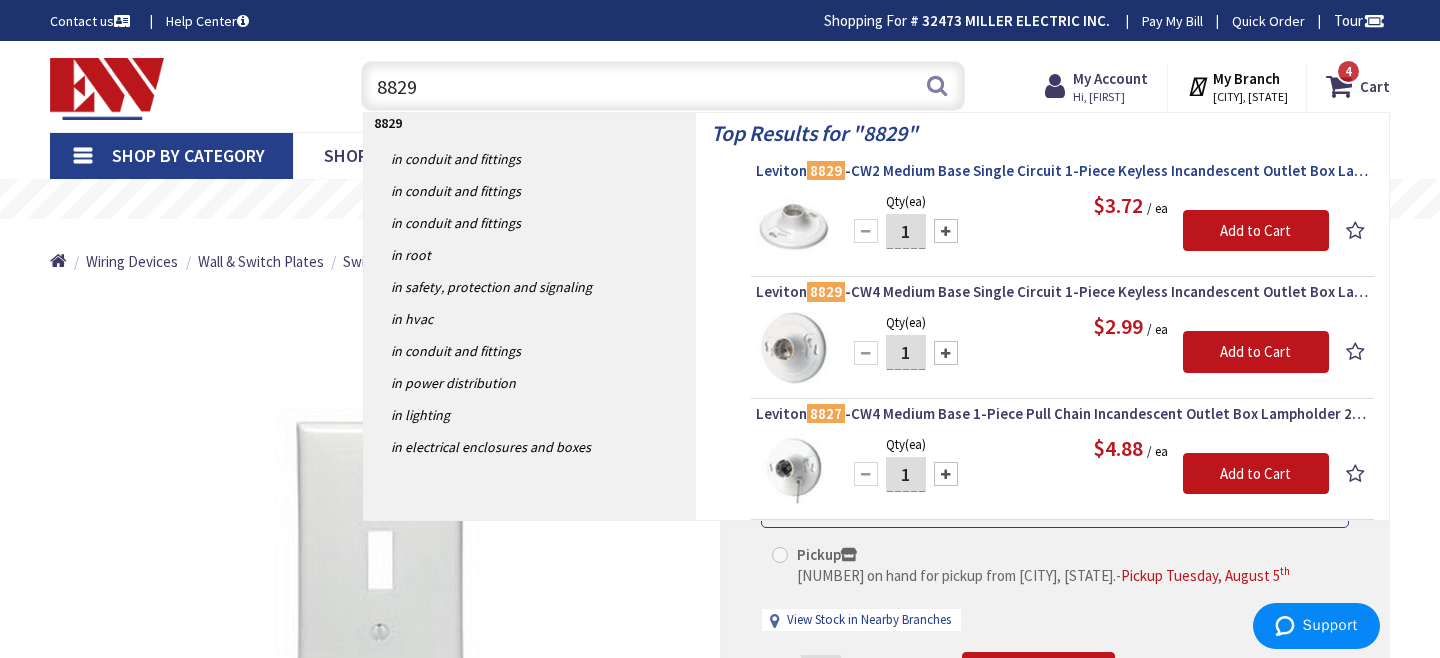 type on "8829" 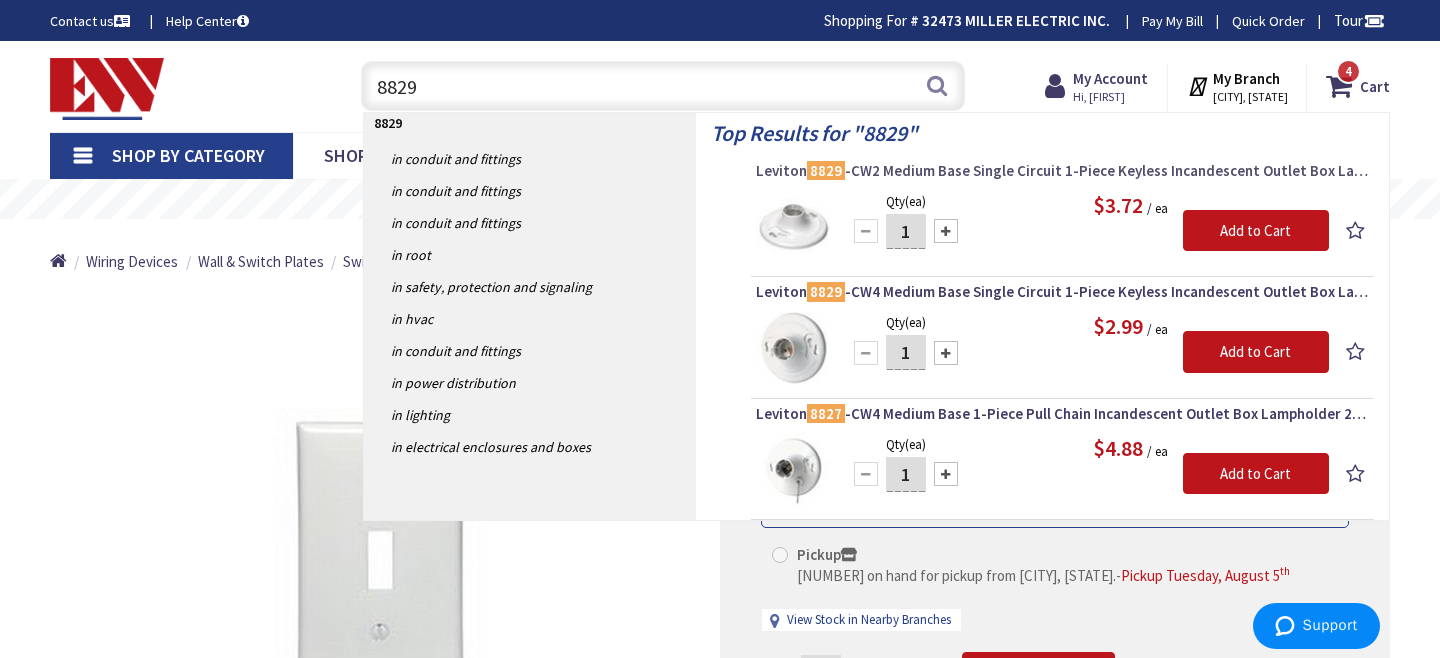 click on "Leviton  8829 -CW2 Medium Base Single Circuit 1-Piece Keyless Incandescent Outlet Box Lampholder 600-Volt White" at bounding box center [1062, 171] 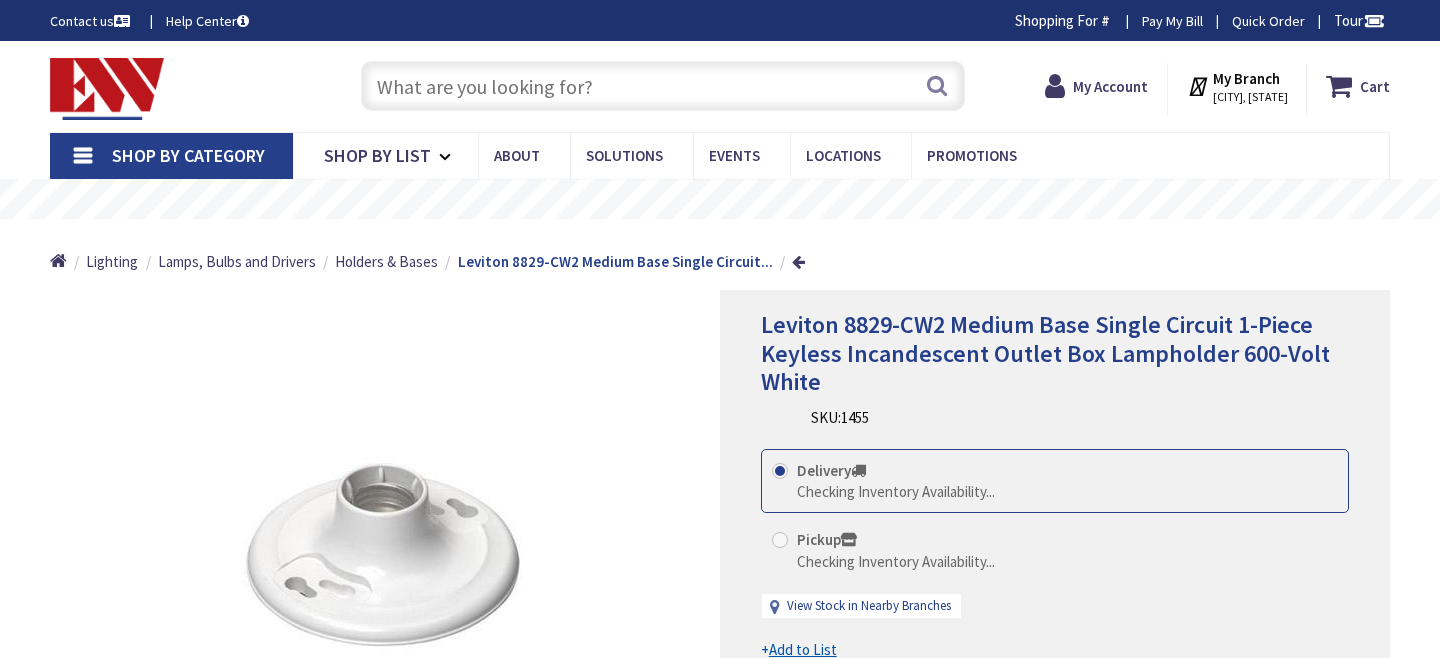 scroll, scrollTop: 0, scrollLeft: 0, axis: both 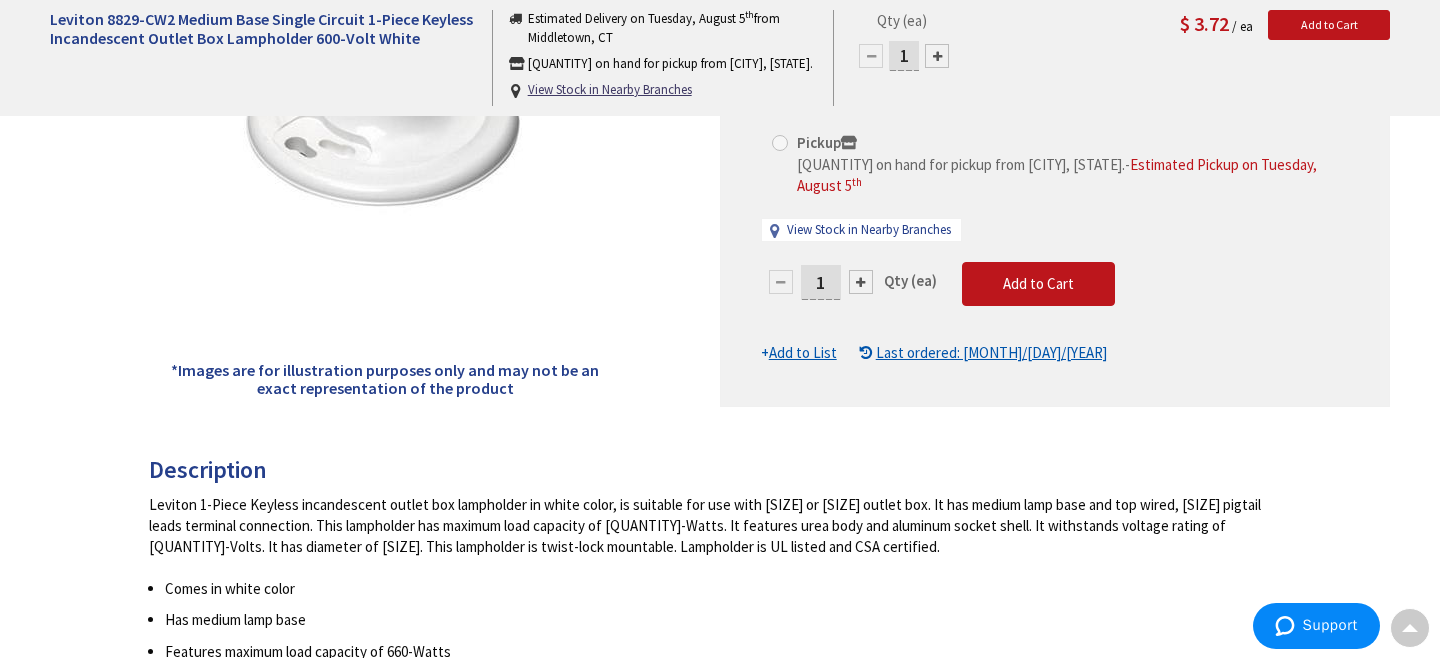 click on "1" at bounding box center [821, 282] 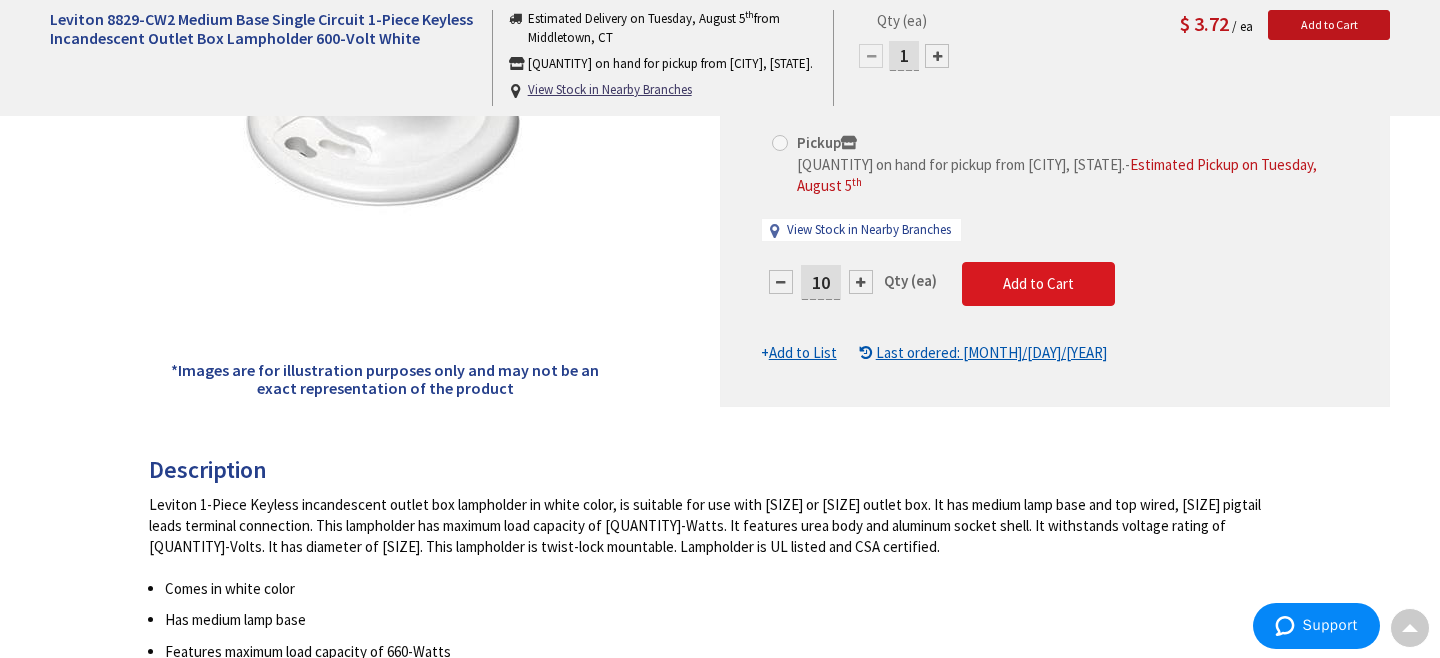 type on "10" 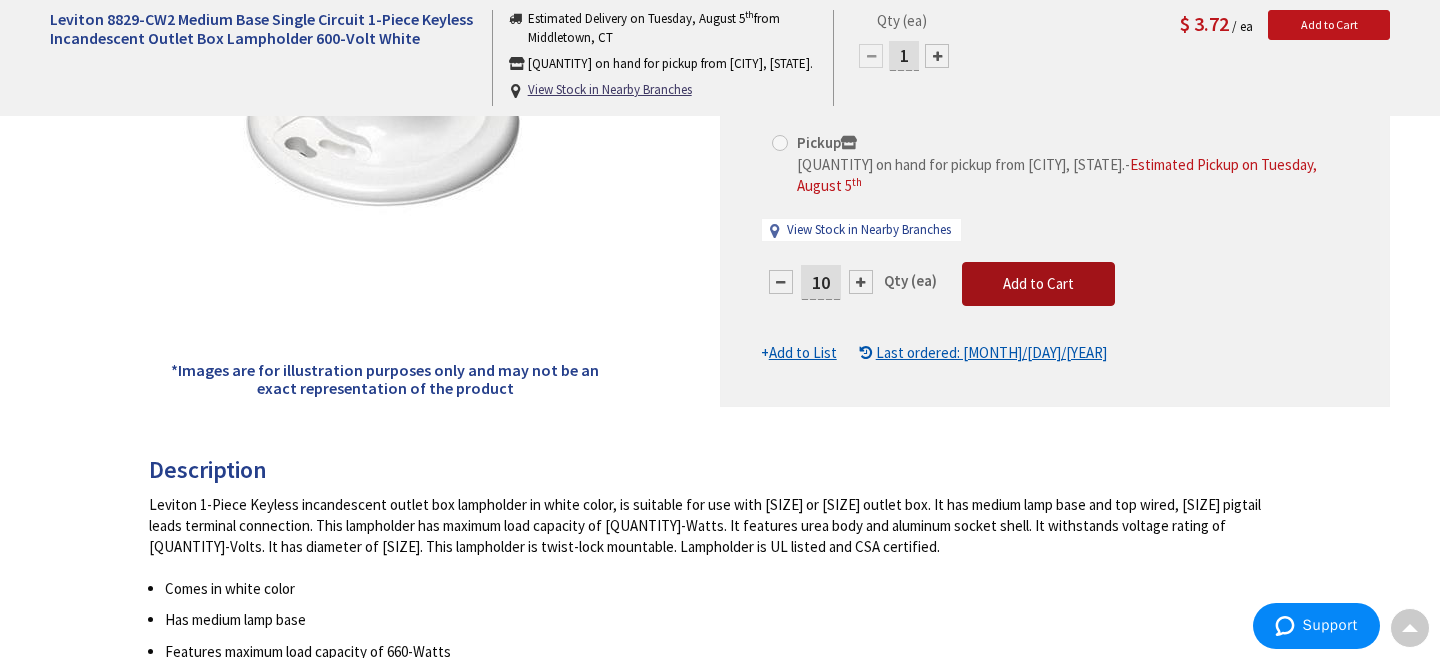 type on "10" 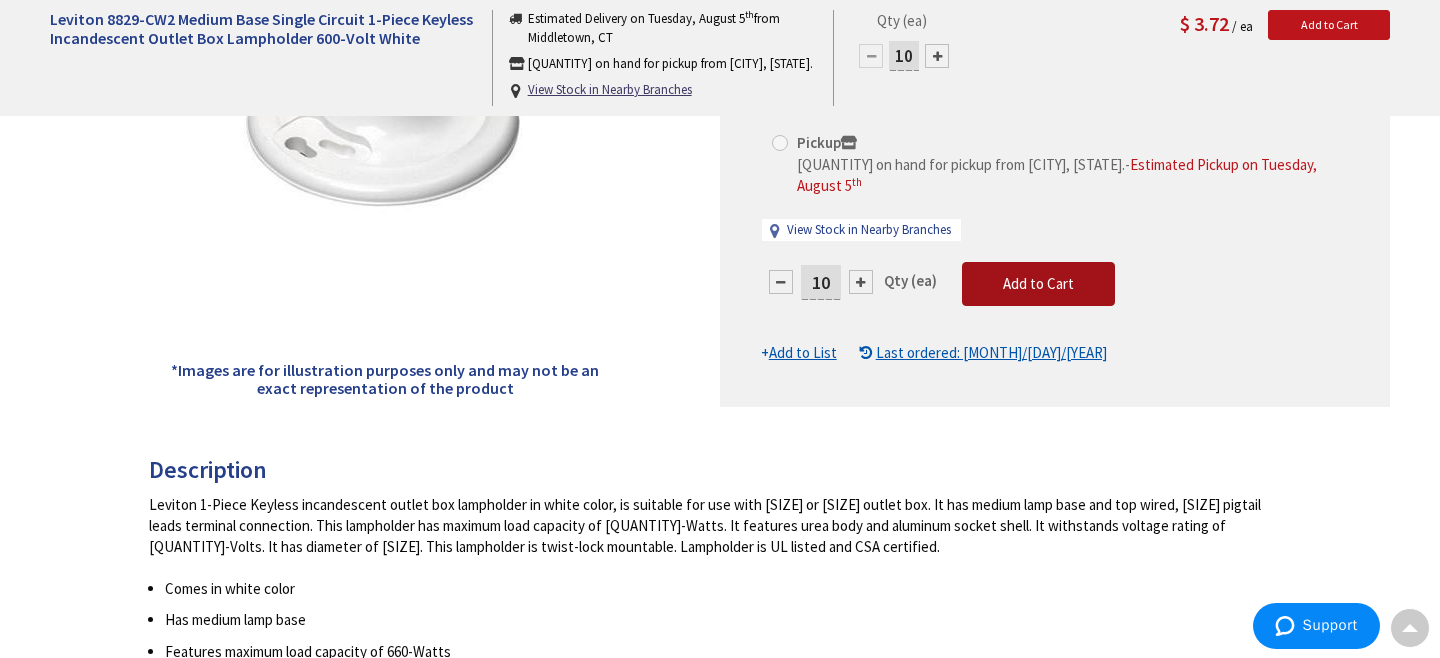 click on "This product is Discontinued
Delivery
136 on hand for delivery from Middletown, CT
-  Estimated Delivery on Tuesday, August 5 th
Pickup
0 on hand for pickup from Danbury, CT.
-  Estimated Pickup on Tuesday, August 5 th
View Stock in Nearby Branches
10 Qty (ea)" at bounding box center (1055, 197) 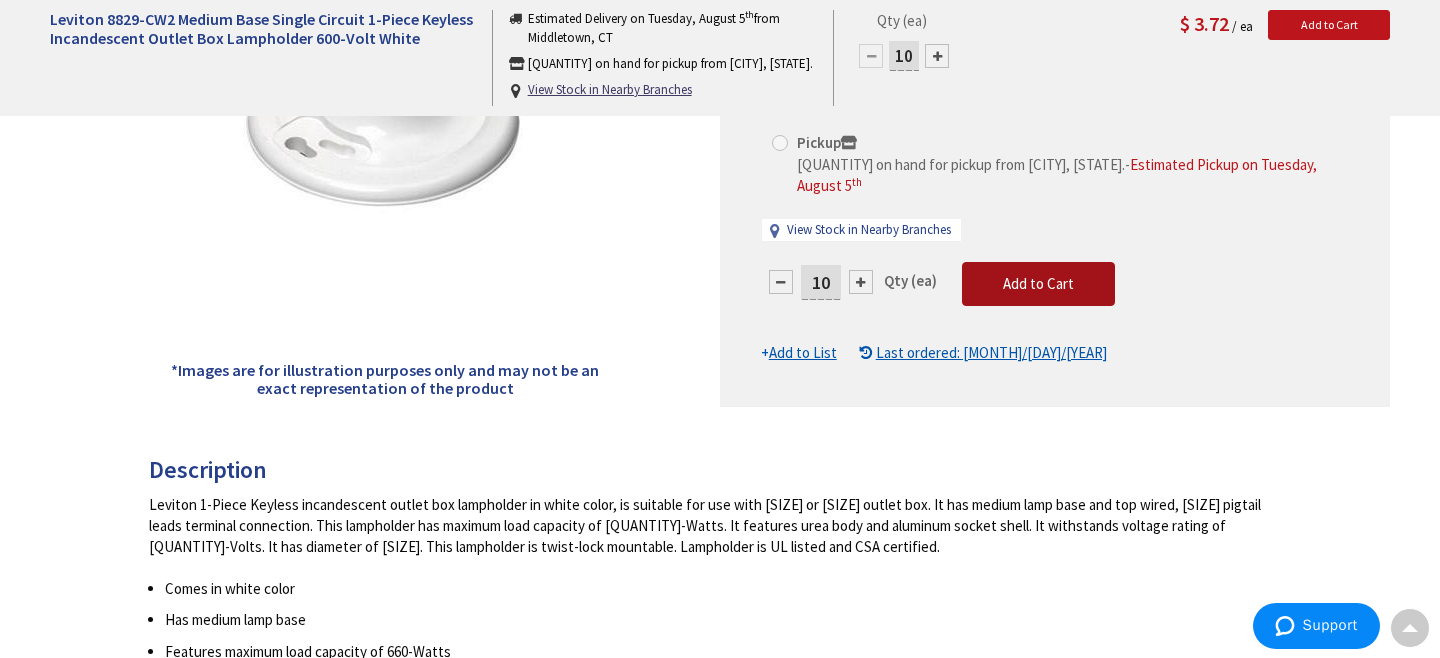 click on "Add to Cart" at bounding box center (1038, 283) 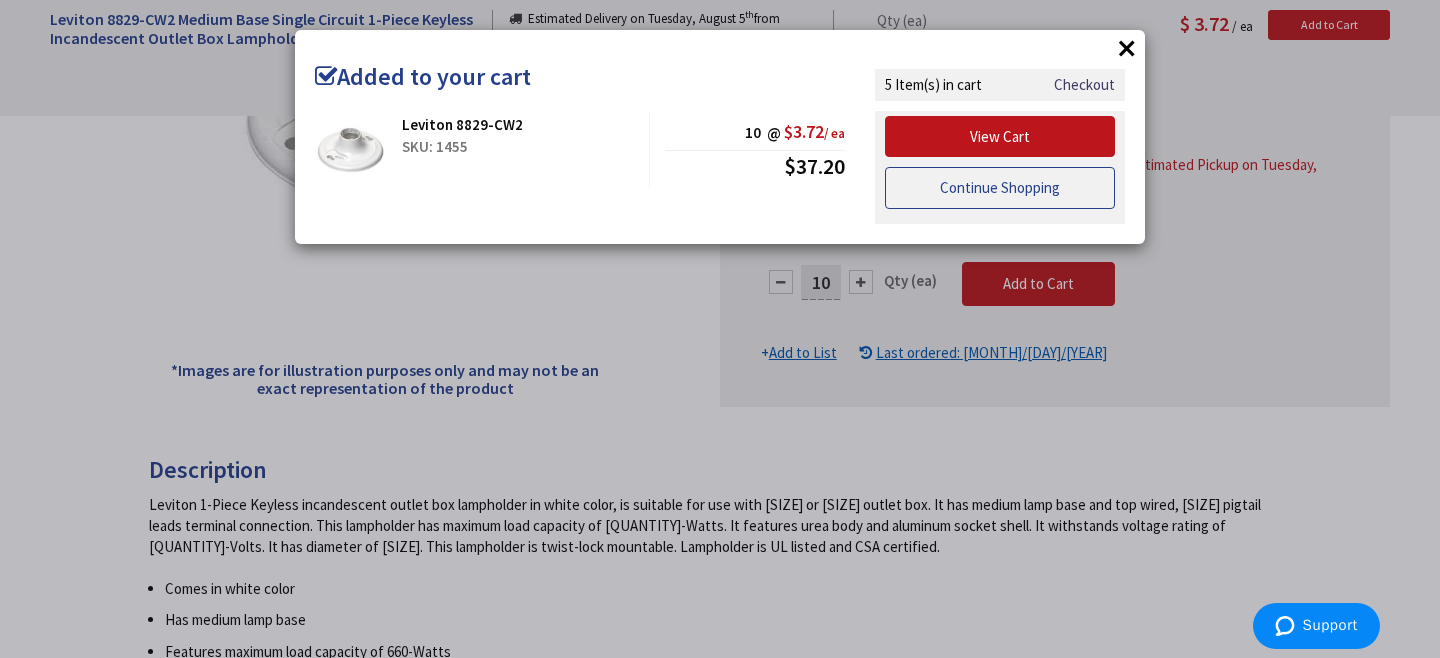 click on "Continue Shopping" at bounding box center [1000, 188] 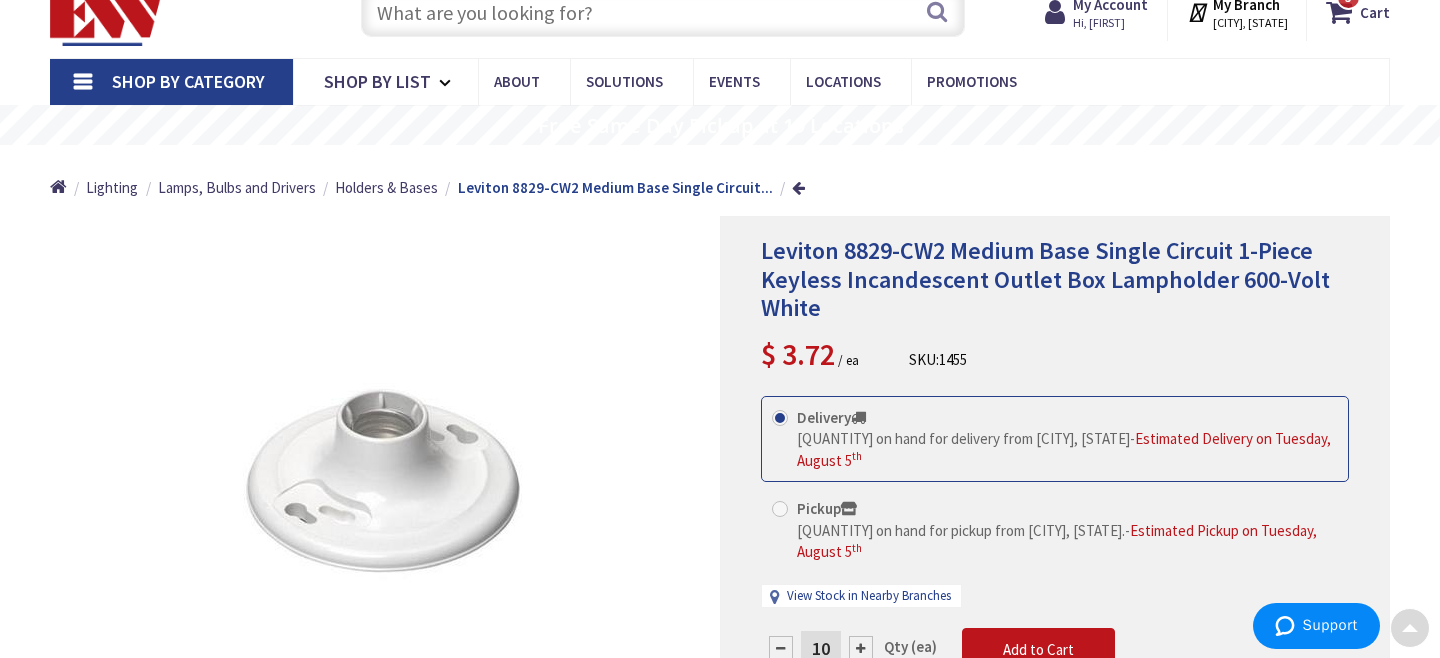 scroll, scrollTop: 0, scrollLeft: 0, axis: both 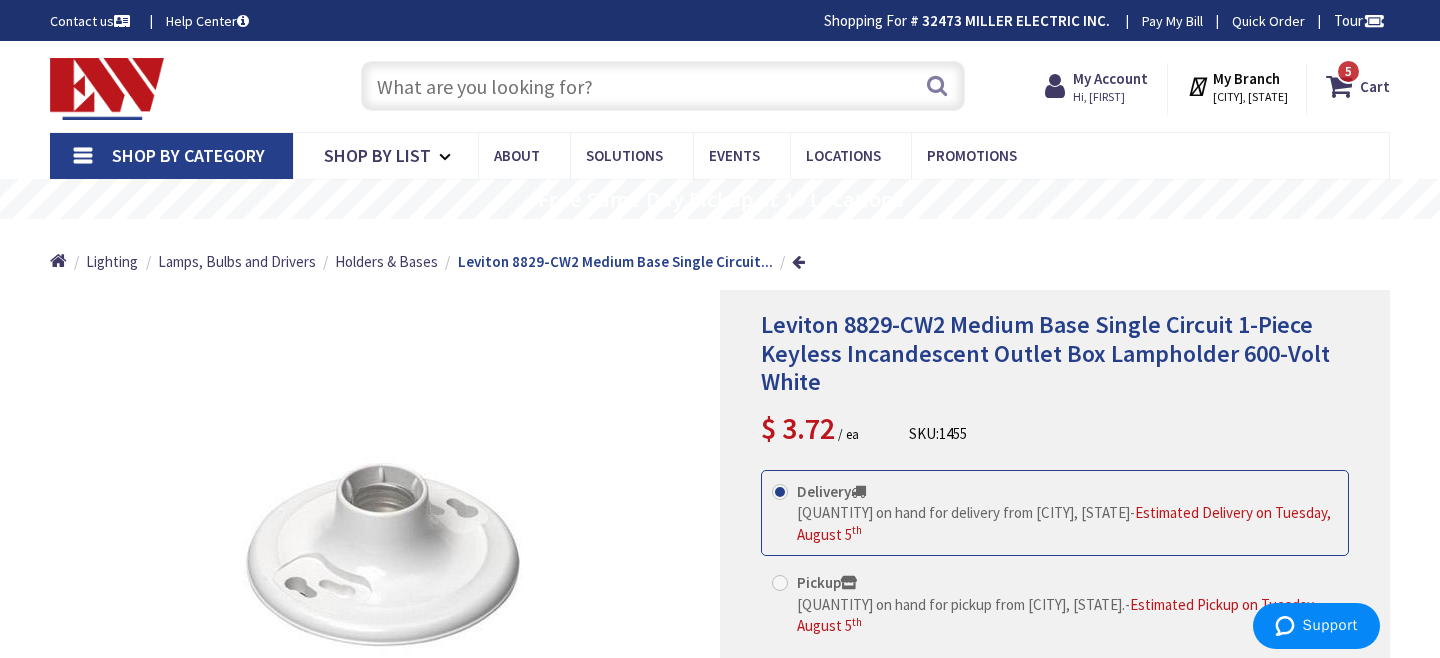 click at bounding box center (663, 86) 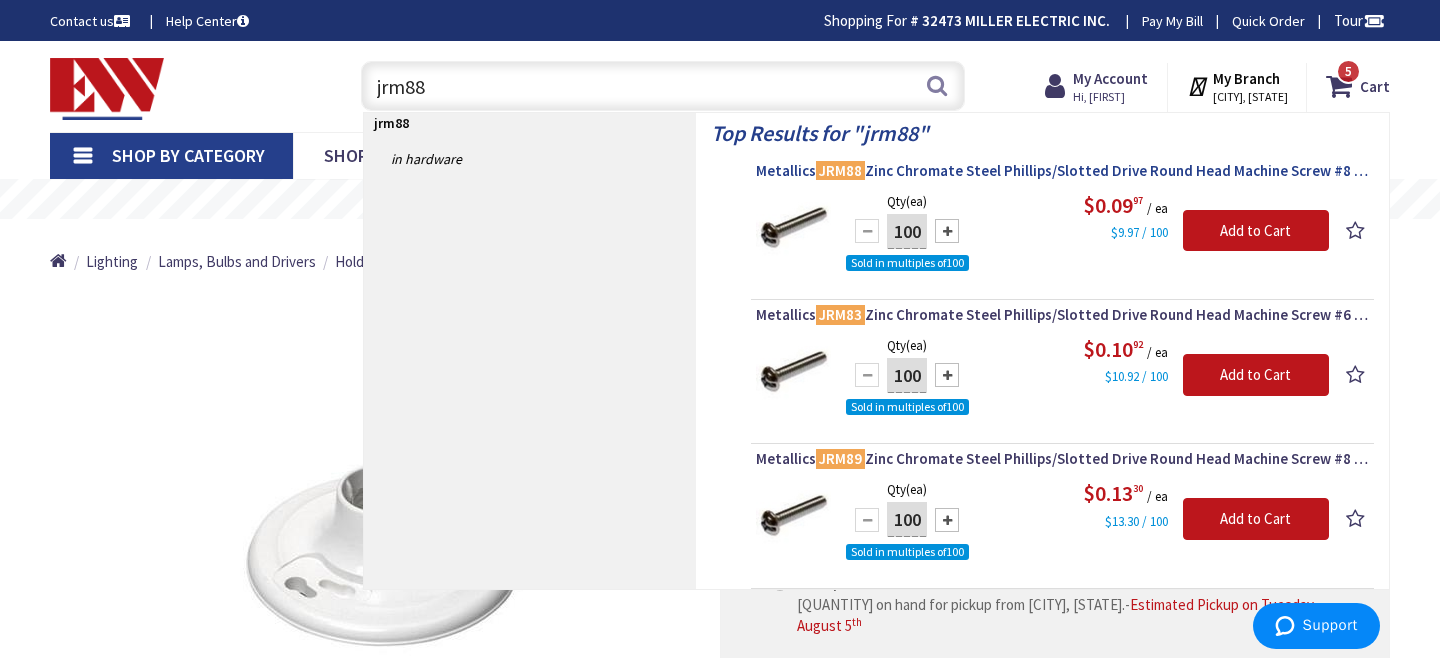 type on "jrm88" 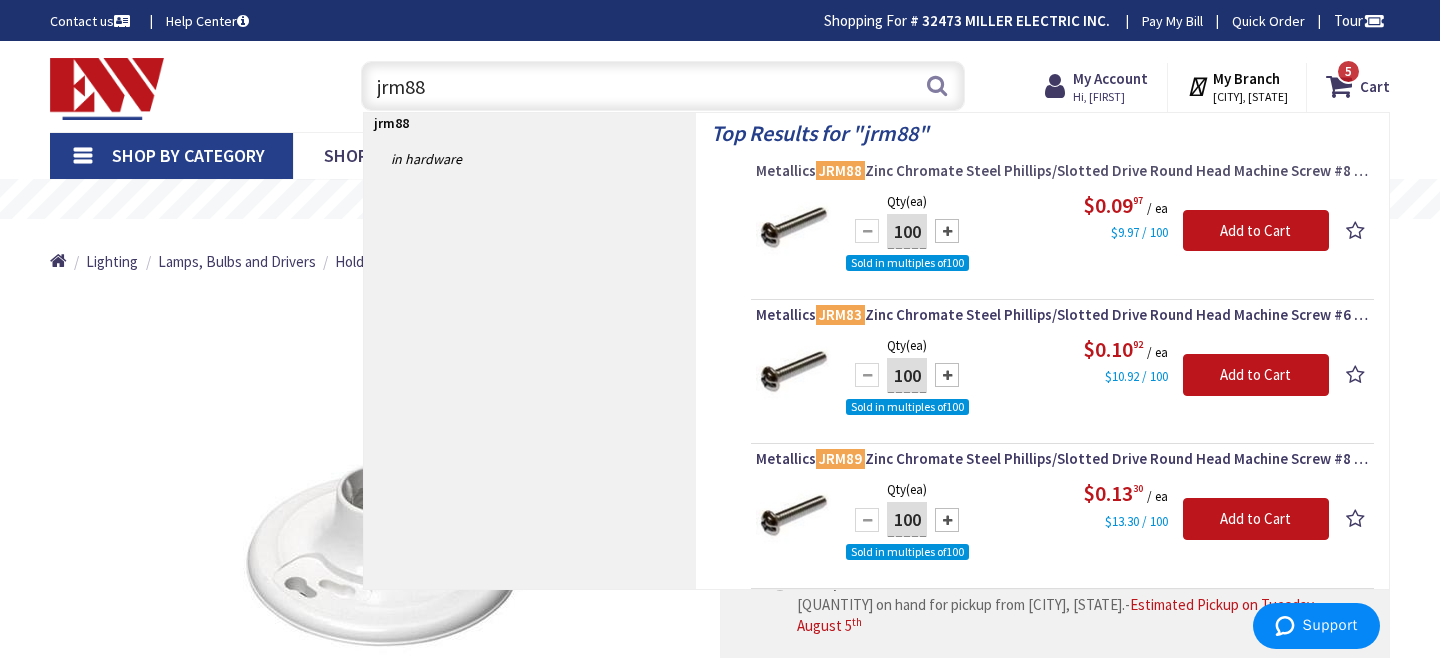 click on "Metallics  JRM88  Zinc Chromate Steel Phillips/Slotted Drive Round Head Machine Screw #8 x 1-1/2-Inch" at bounding box center [1062, 171] 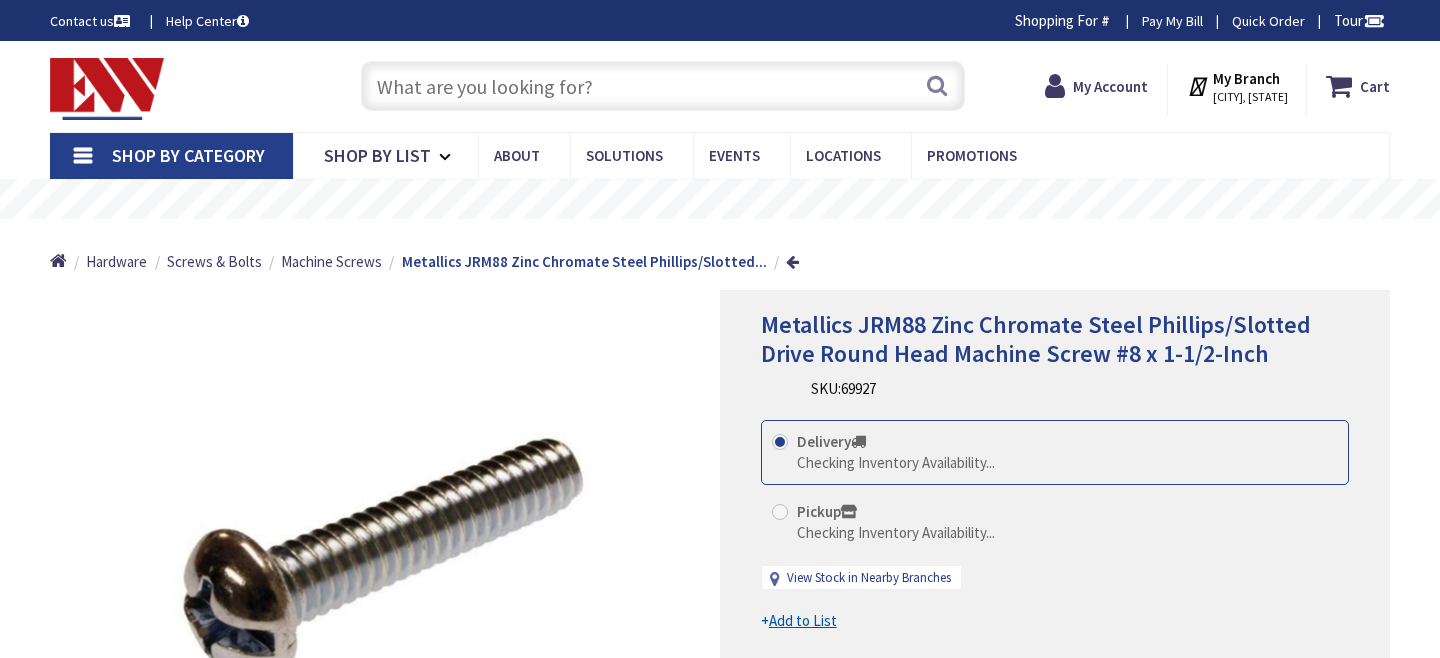 scroll, scrollTop: 0, scrollLeft: 0, axis: both 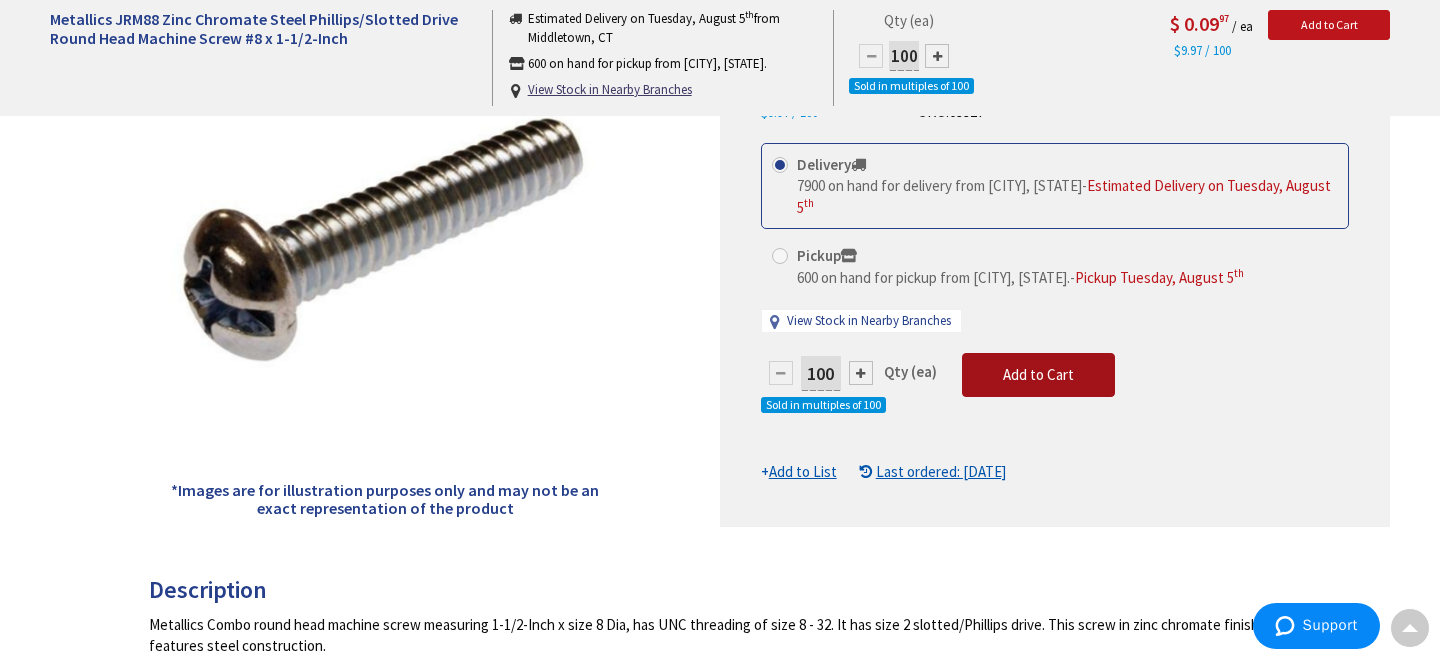 click on "Add to Cart" at bounding box center [1038, 374] 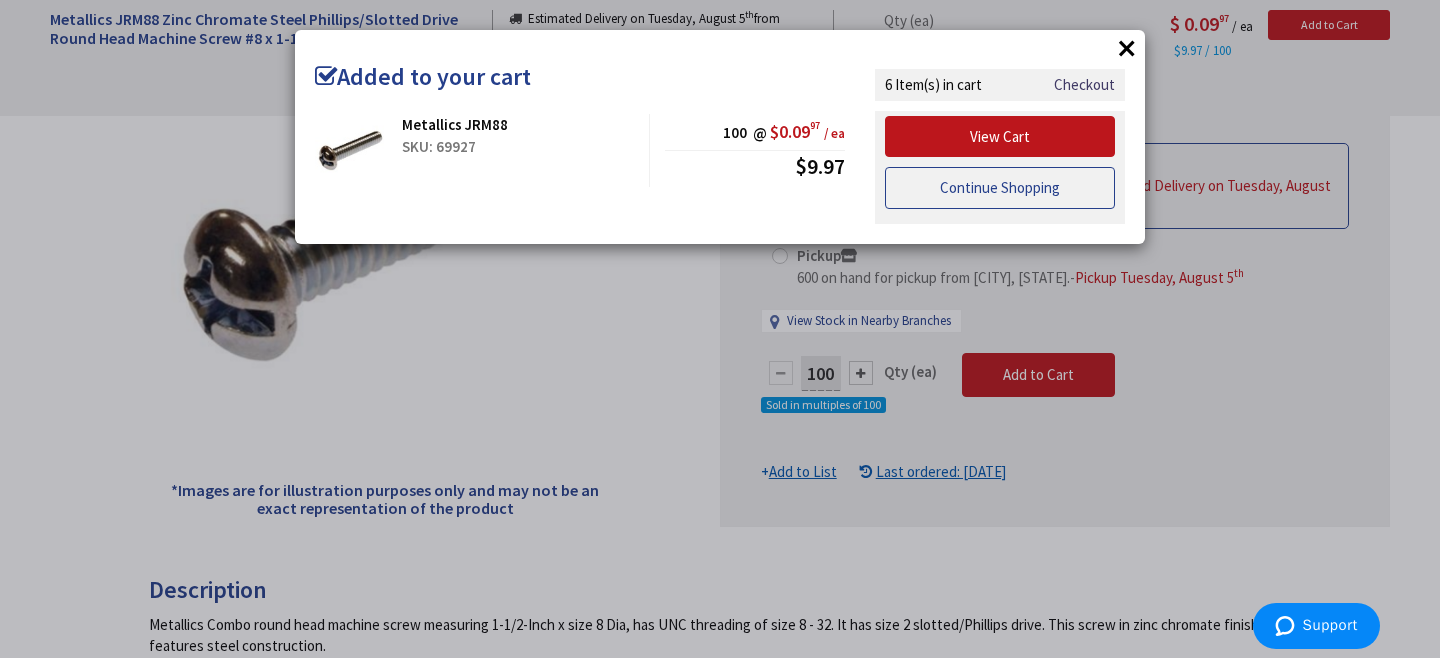click on "Continue Shopping" at bounding box center [1000, 188] 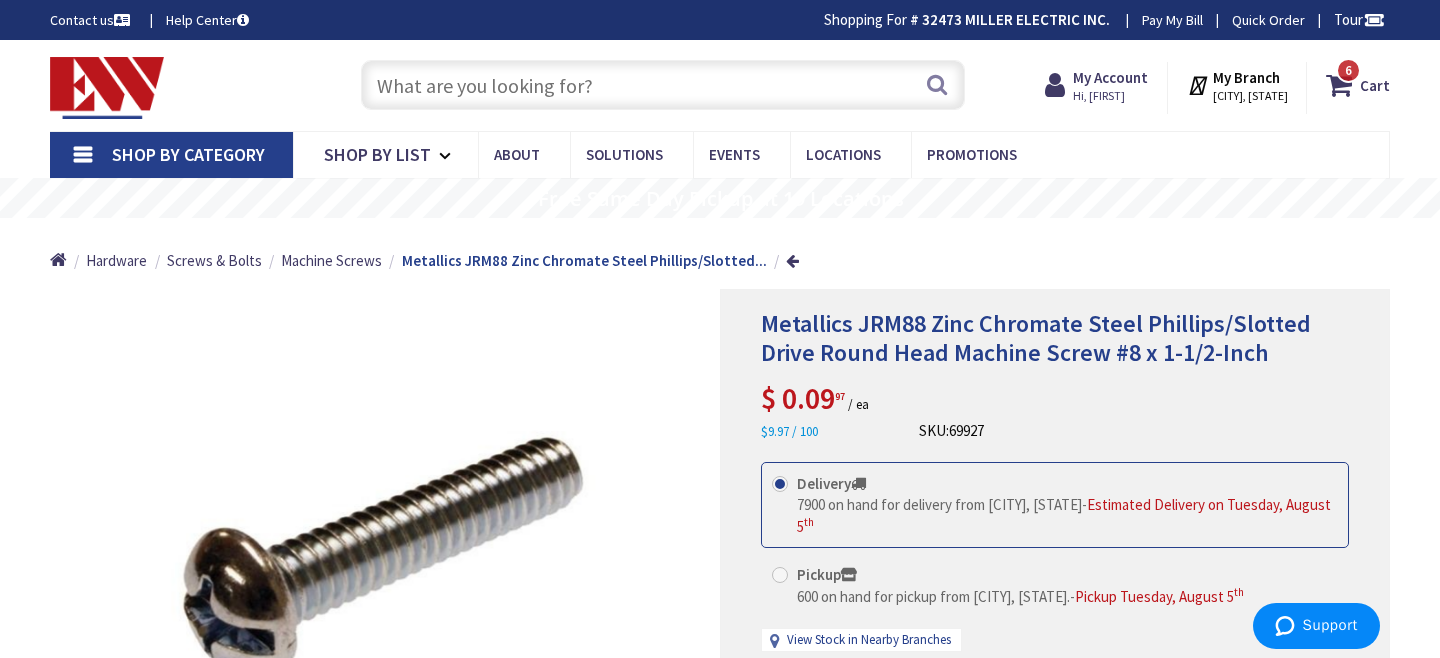 scroll, scrollTop: 0, scrollLeft: 0, axis: both 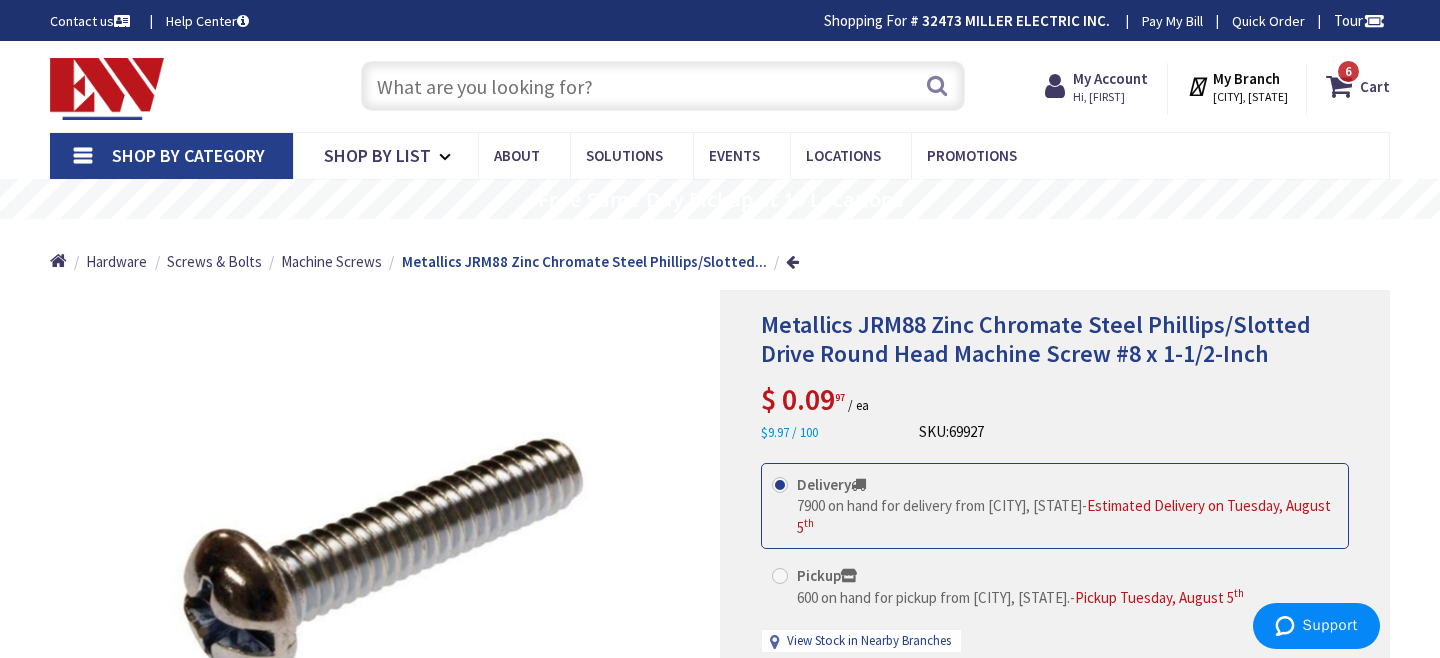 click on "Shop By Category" at bounding box center [188, 155] 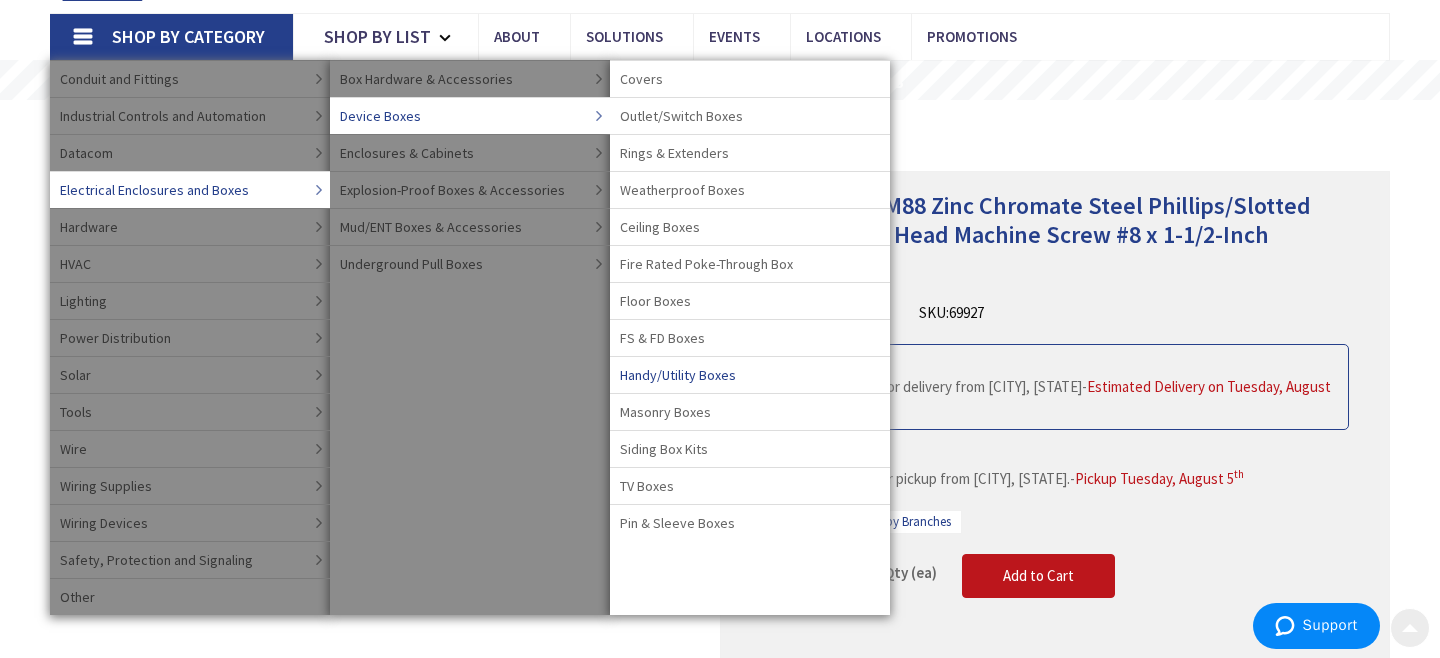 scroll, scrollTop: 120, scrollLeft: 0, axis: vertical 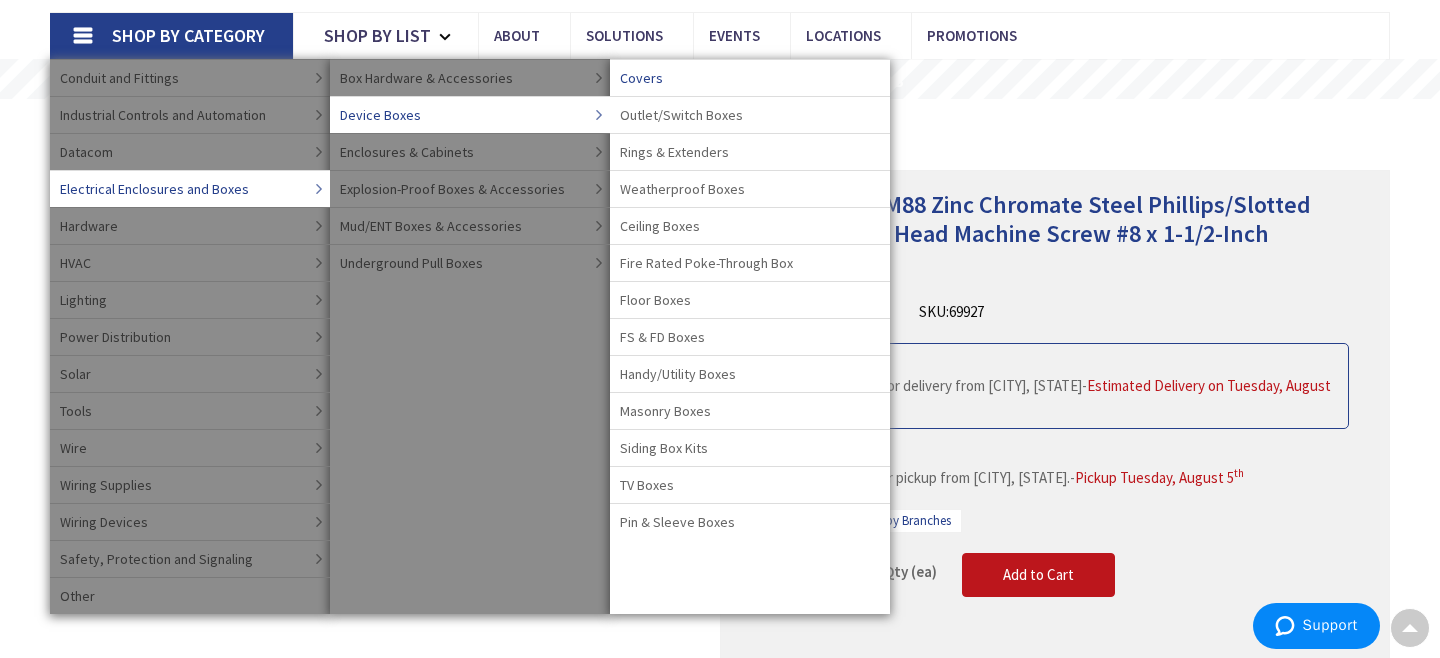 click on "Covers" at bounding box center (750, 77) 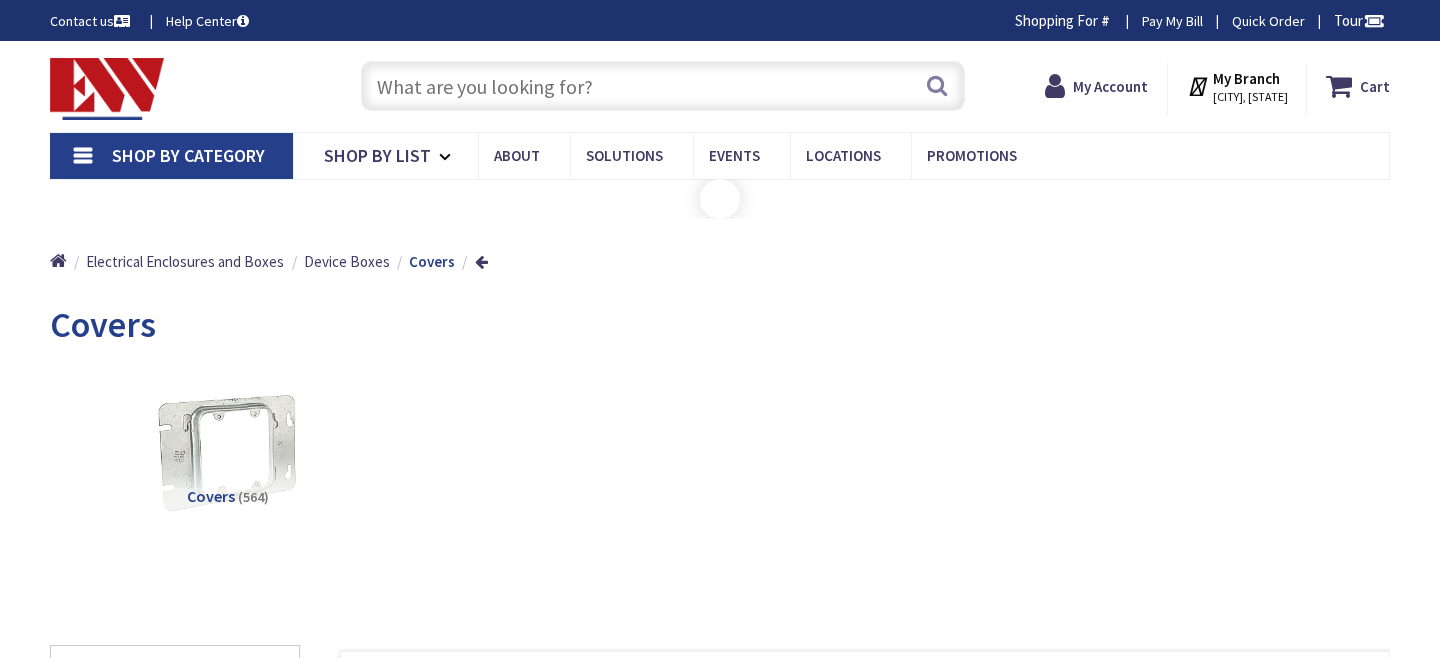 scroll, scrollTop: 0, scrollLeft: 0, axis: both 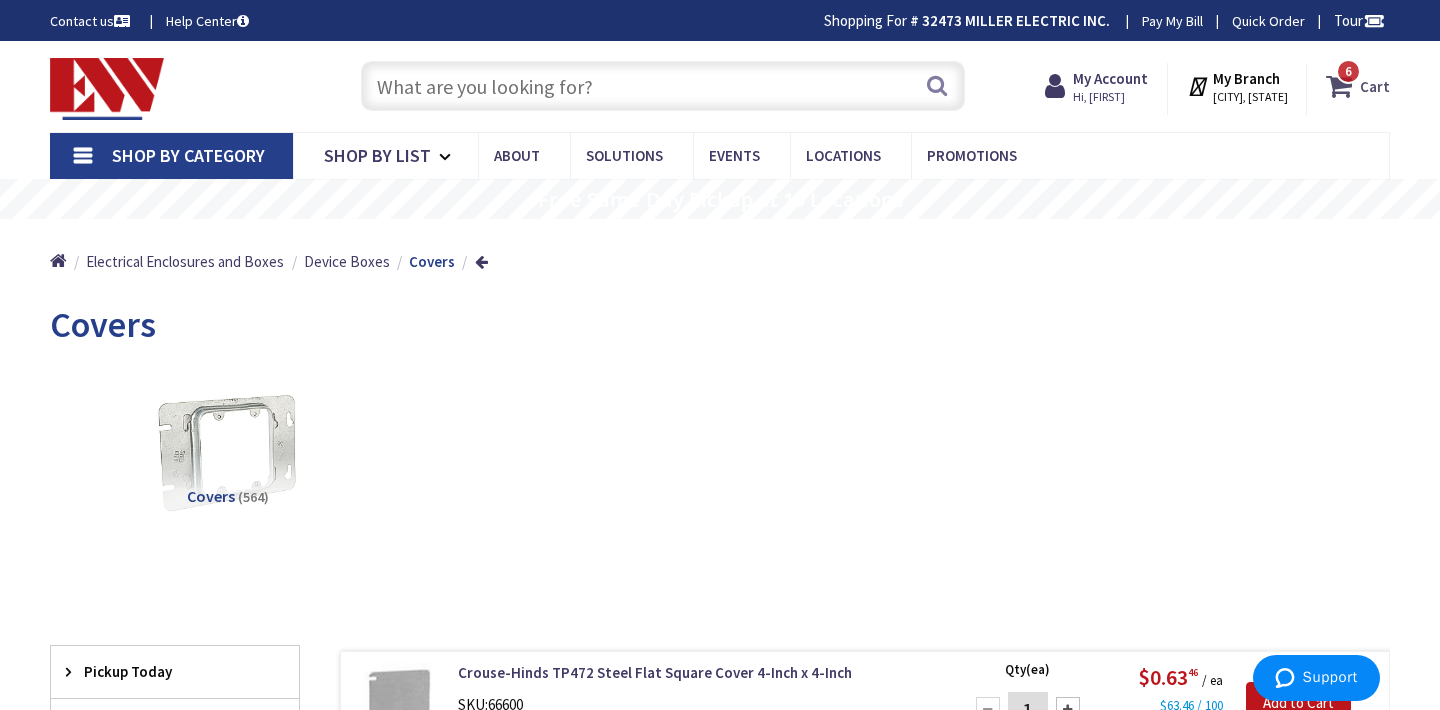 click on "Cart" at bounding box center [1375, 86] 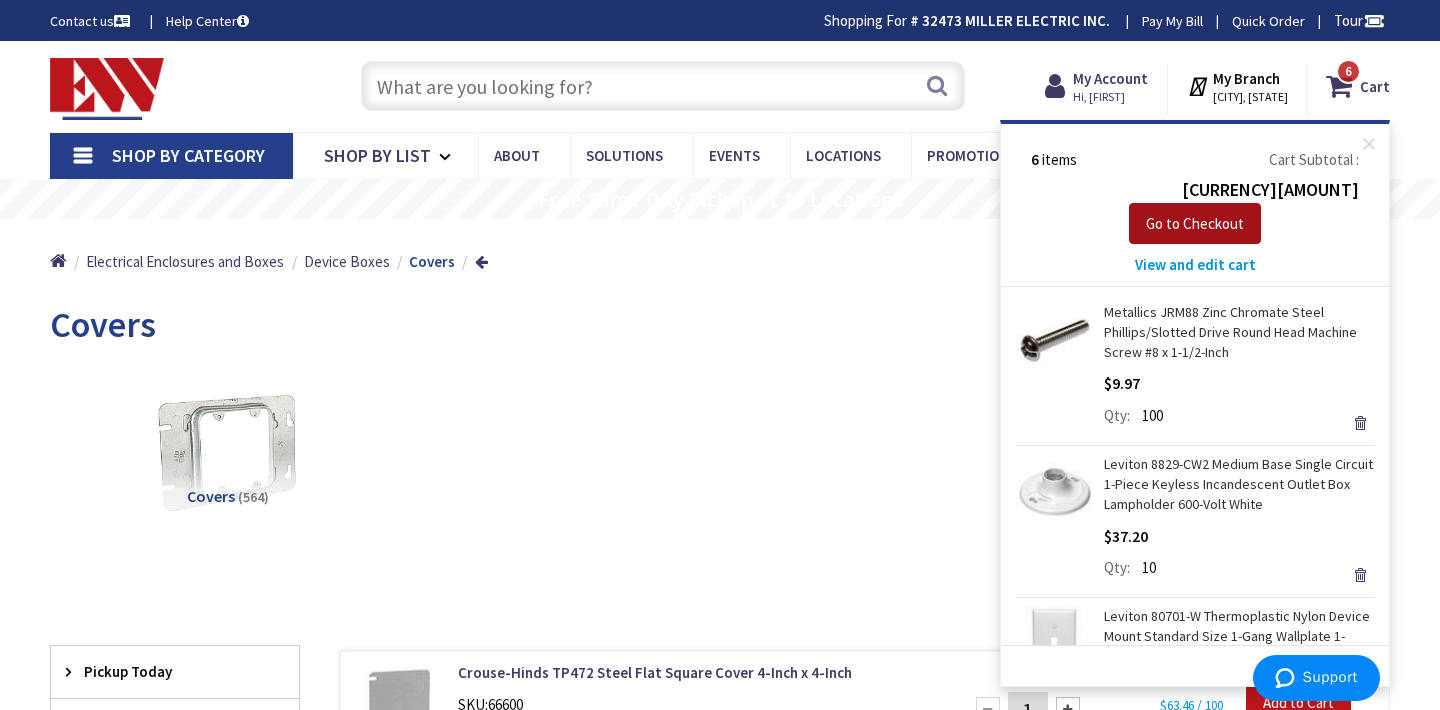 click on "Go to Checkout" at bounding box center [1195, 223] 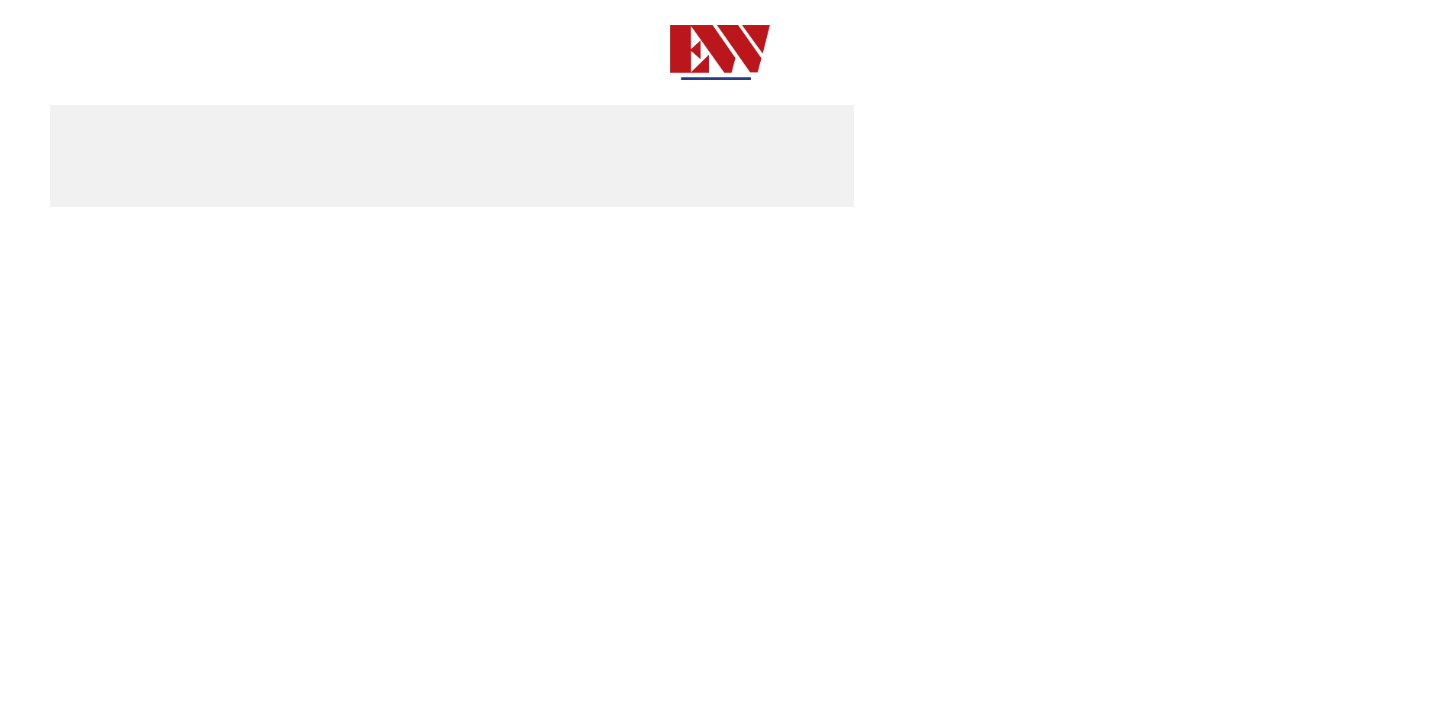 scroll, scrollTop: 0, scrollLeft: 0, axis: both 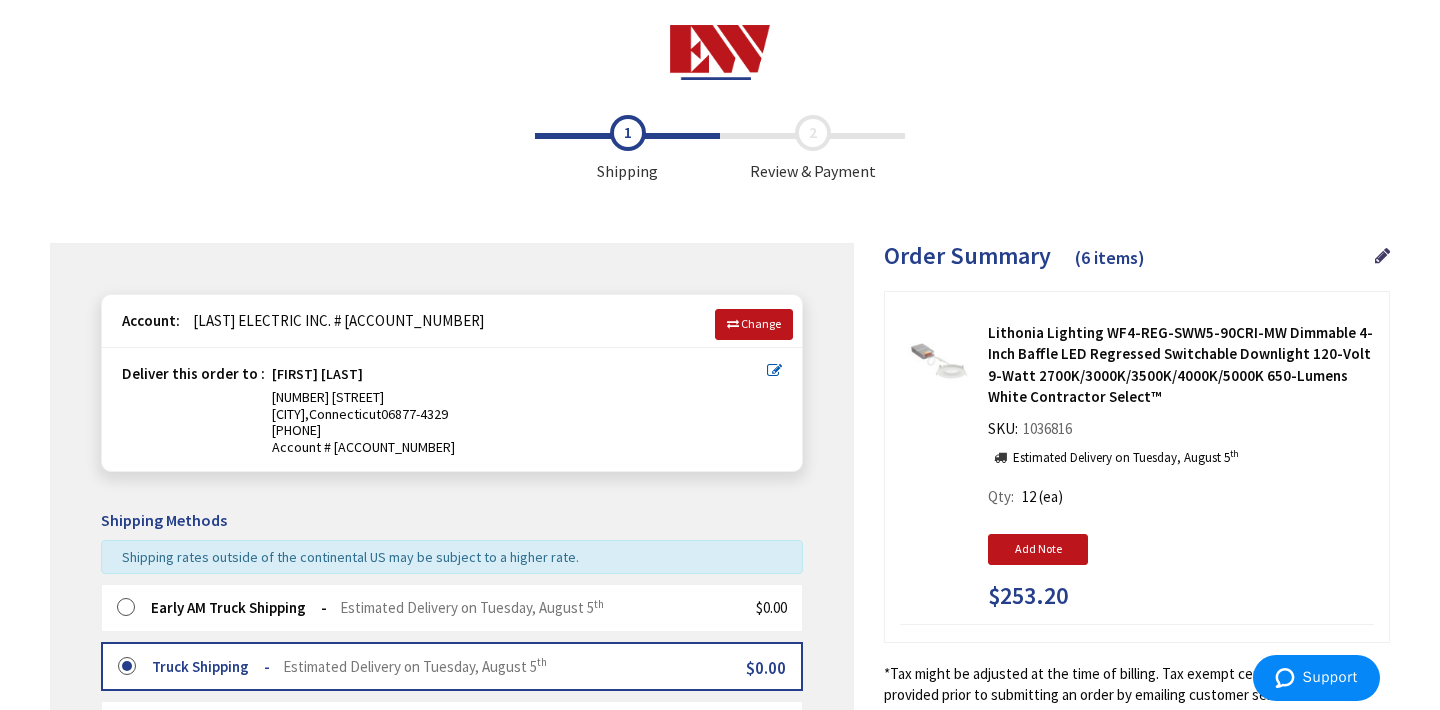 click at bounding box center [132, 608] 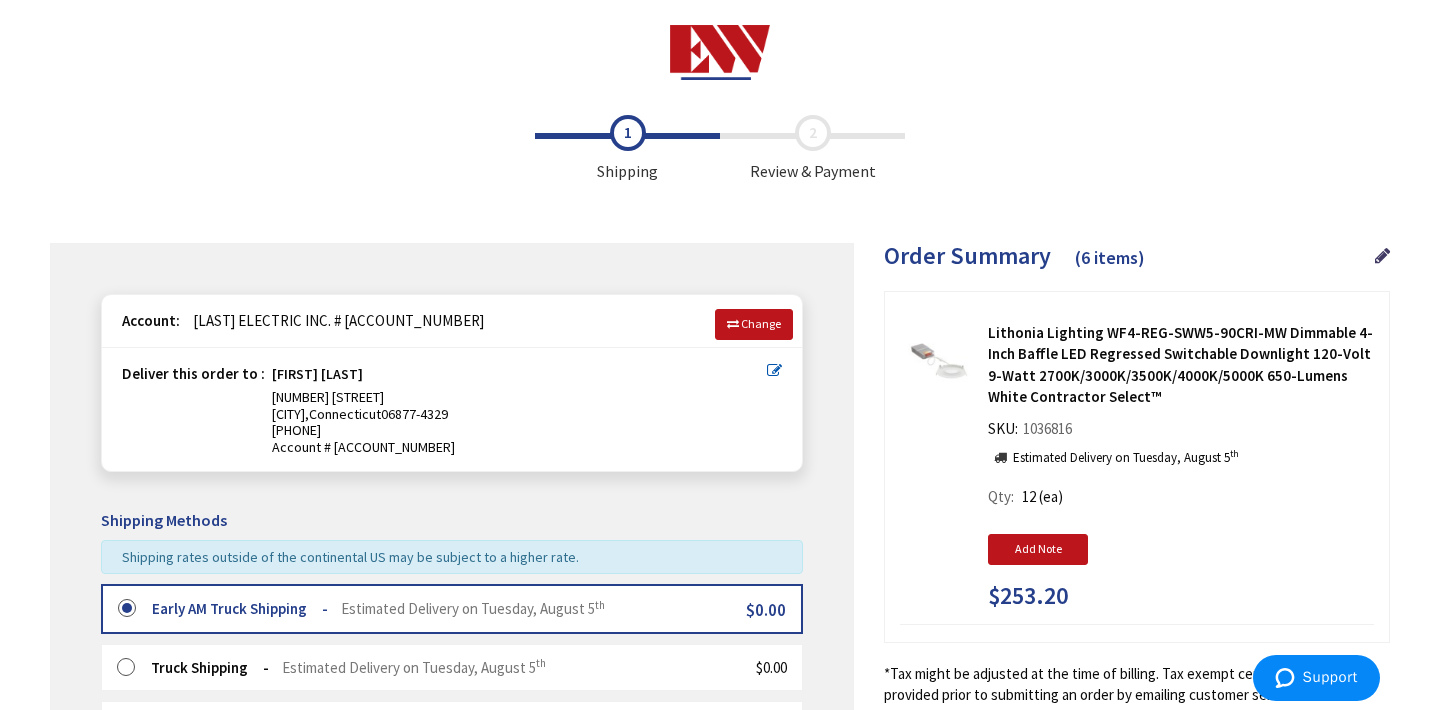 click on "Some items on your order are not available and will cause your order to be held. Please check order summary for further details.
Some items in your cart are discontinued.
[FIRST]
[LAST]
[NUMBER] [STREET]
[CITY] ,  [STATE] [POSTAL_CODE]
[PHONE]
[PHONE]
Ship Here
[FIRST]
[LAST]
[NUMBER] [STREET]
[CITY] ,  [STATE] [POSTAL_CODE]
[PHONE]
[PHONE]
Ship Here" at bounding box center (452, 818) 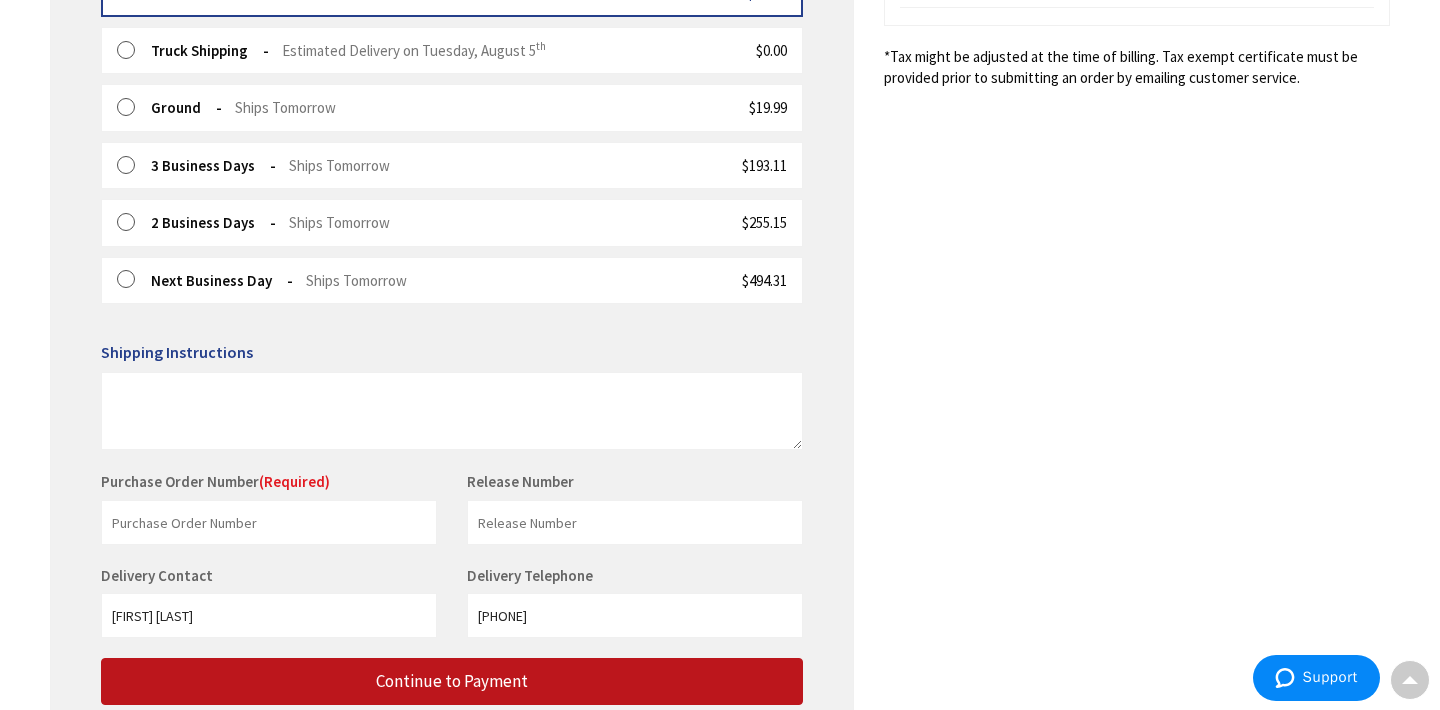 scroll, scrollTop: 640, scrollLeft: 0, axis: vertical 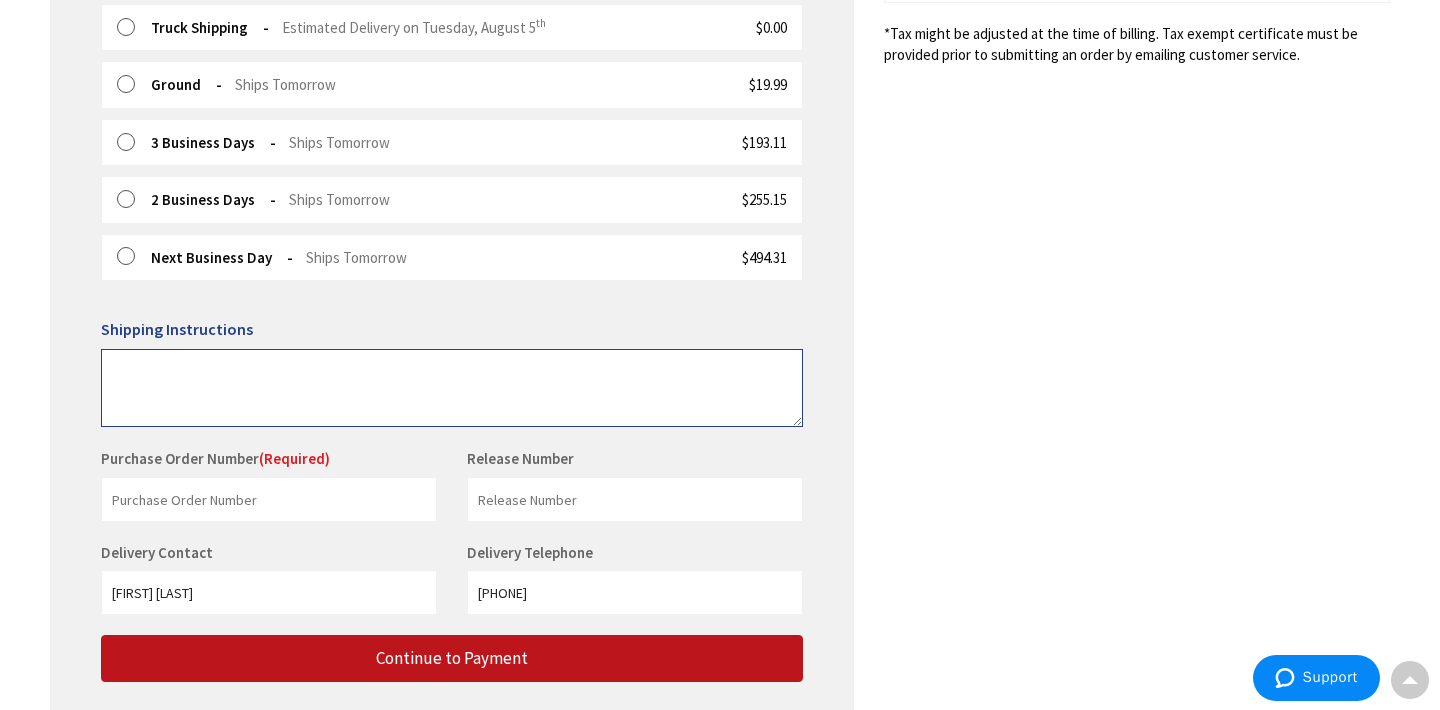 click at bounding box center [452, 388] 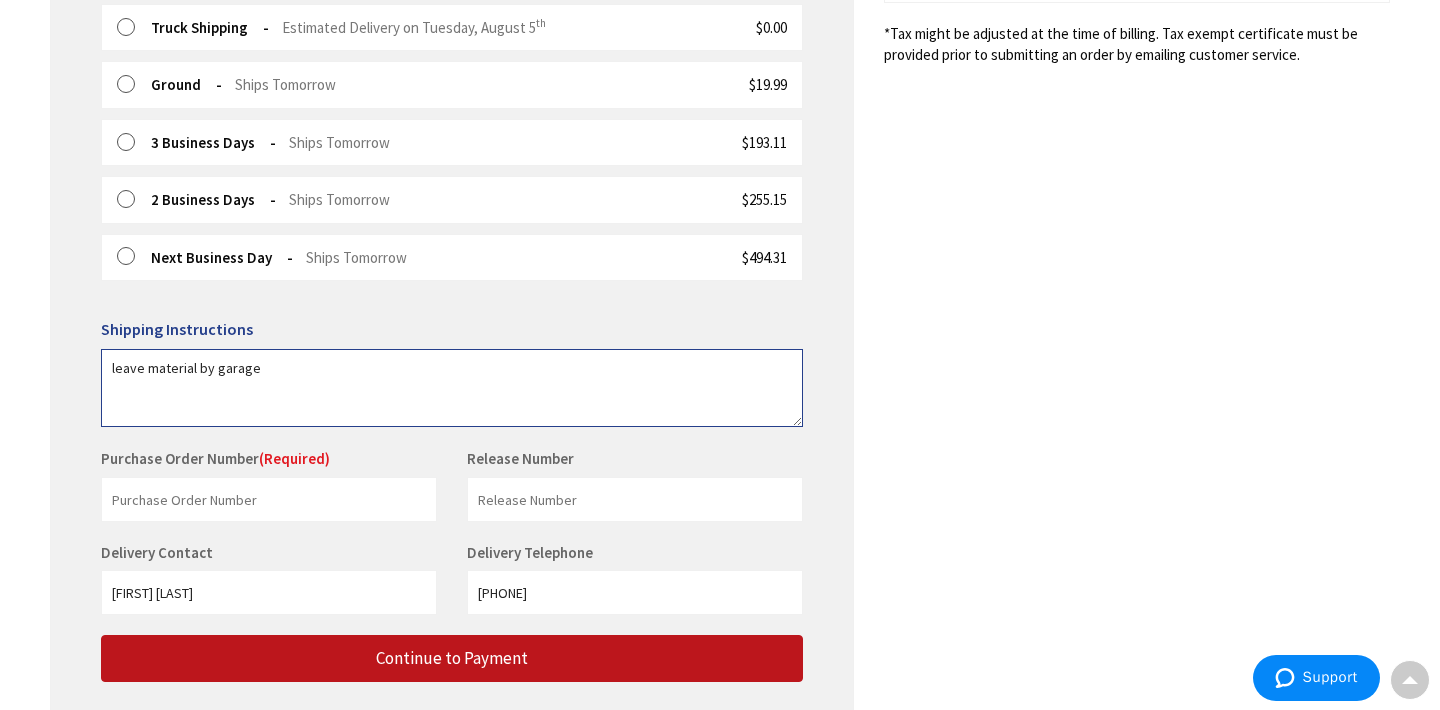 type on "leave material by garage" 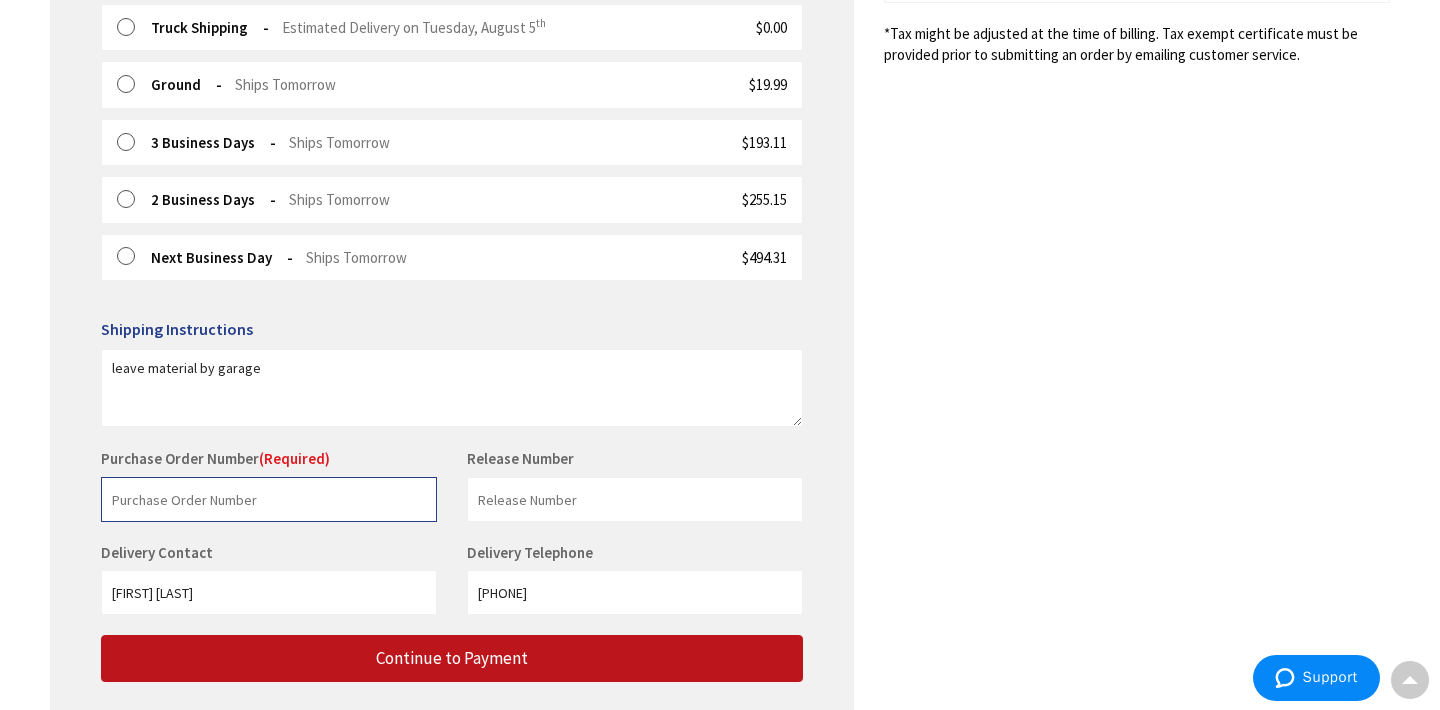 click at bounding box center (269, 499) 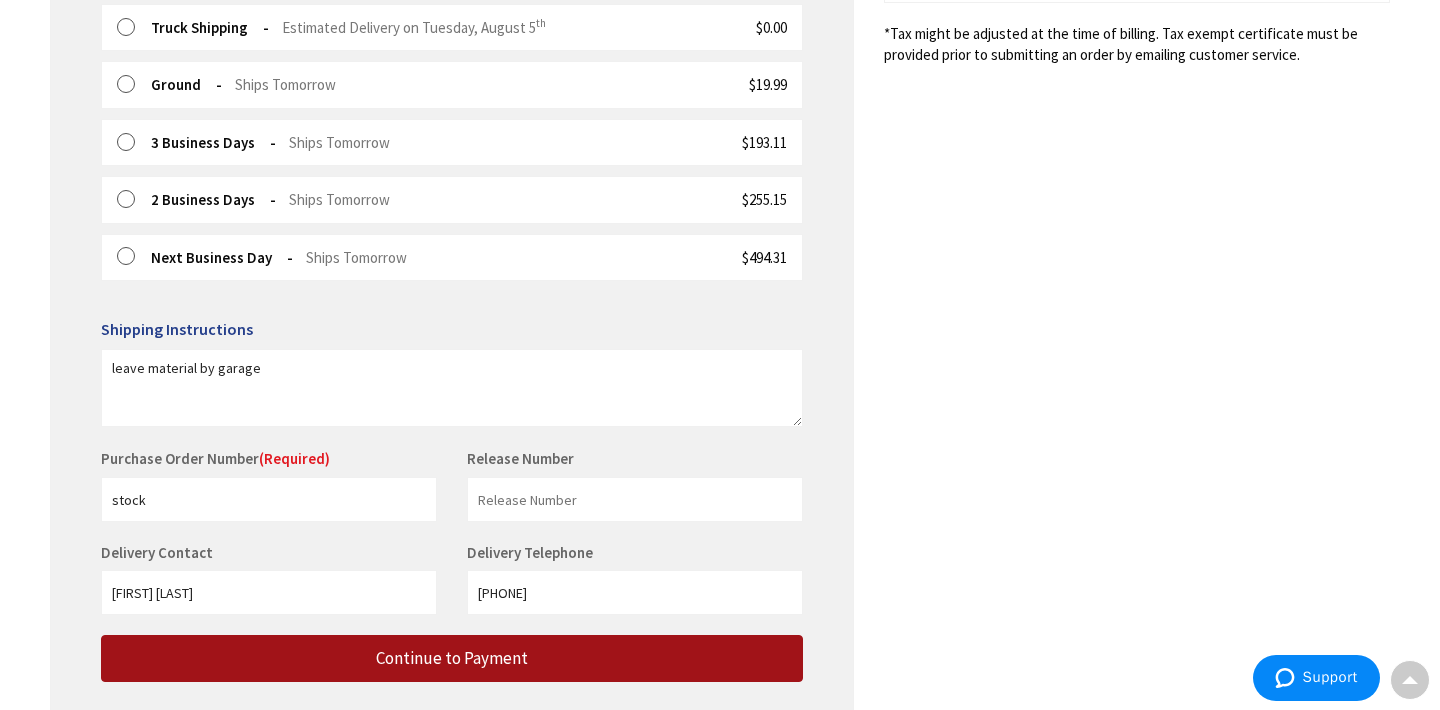 click on "Continue to Payment" at bounding box center [452, 658] 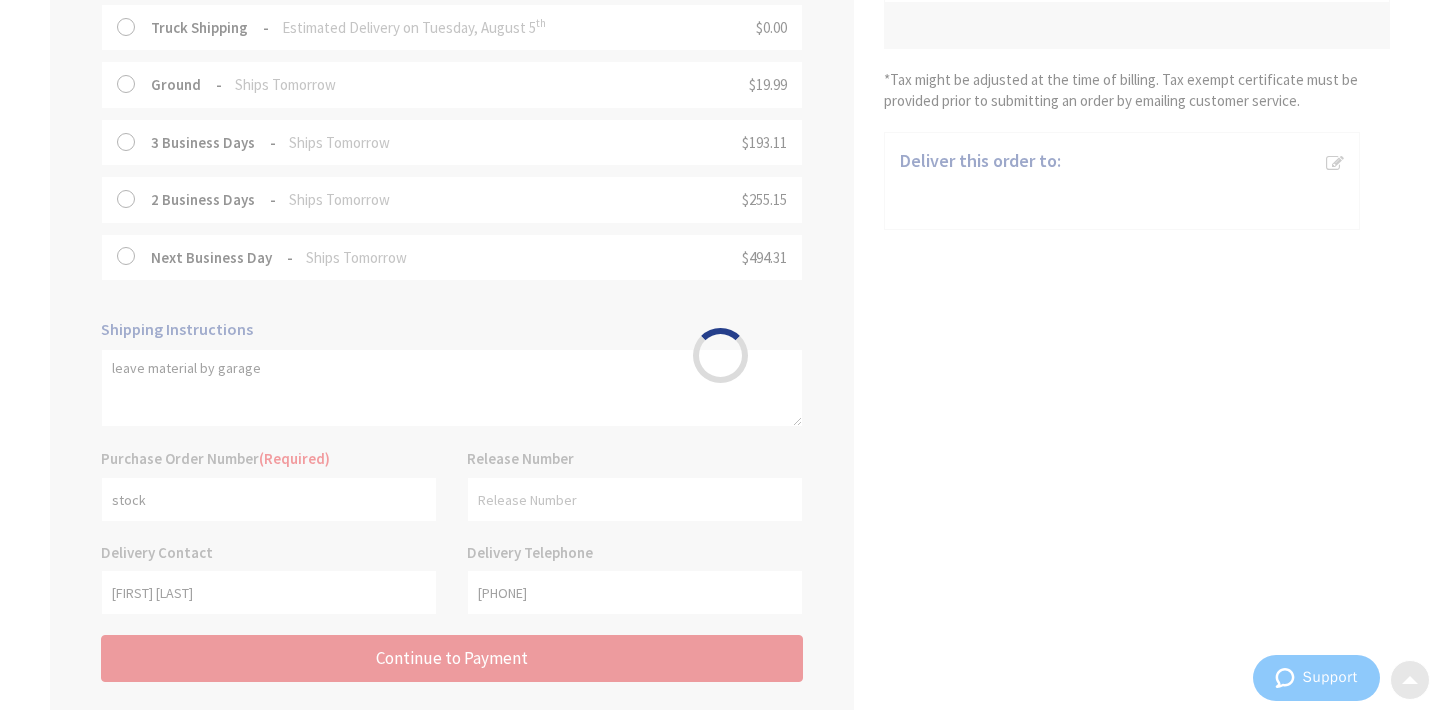 scroll, scrollTop: 0, scrollLeft: 0, axis: both 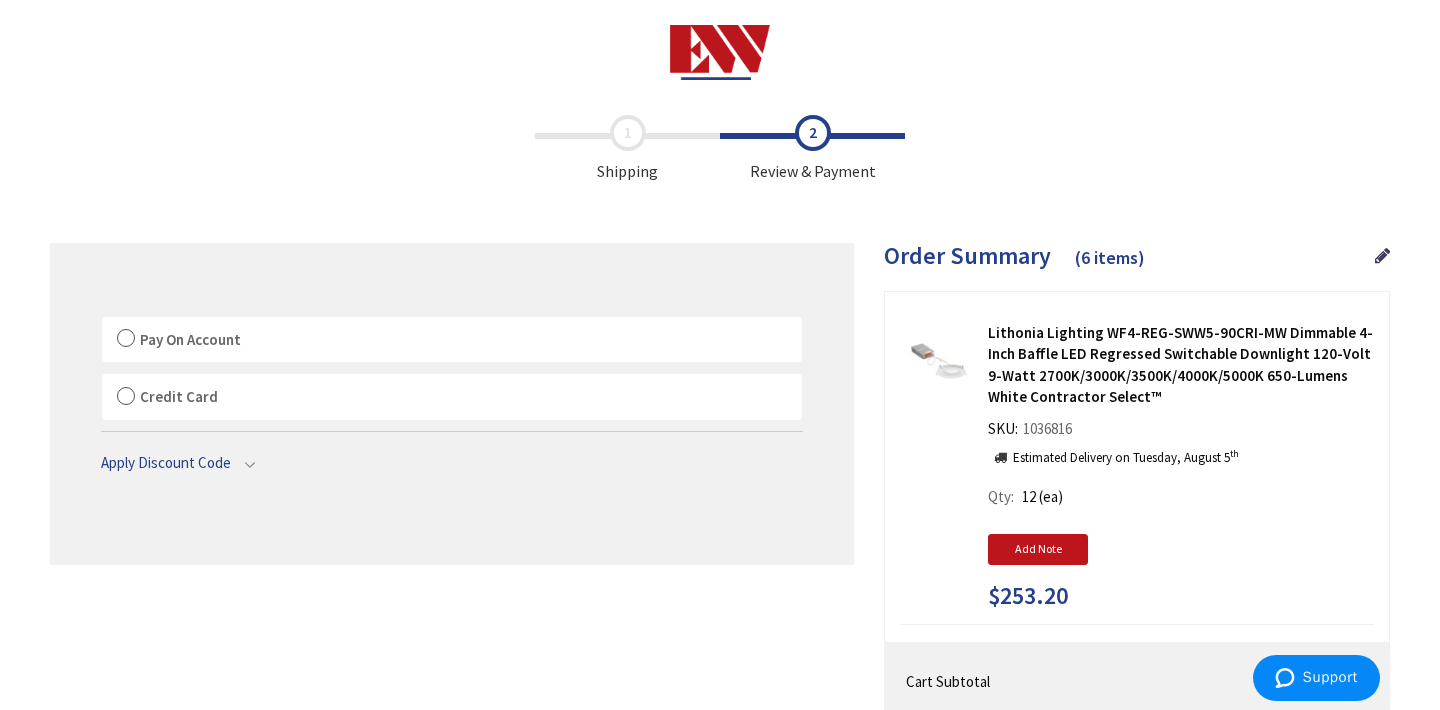 click on "Pay On Account" at bounding box center (452, 340) 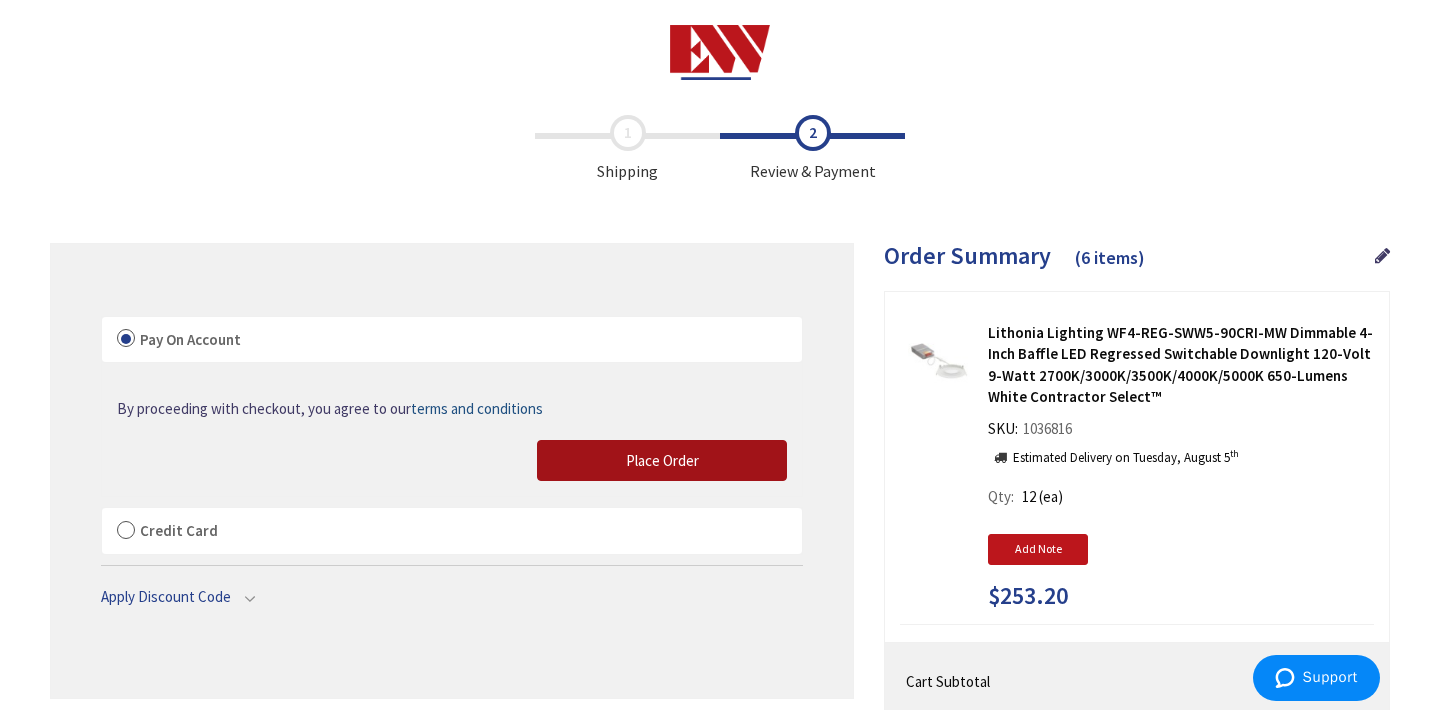 click on "Place Order" at bounding box center [662, 461] 